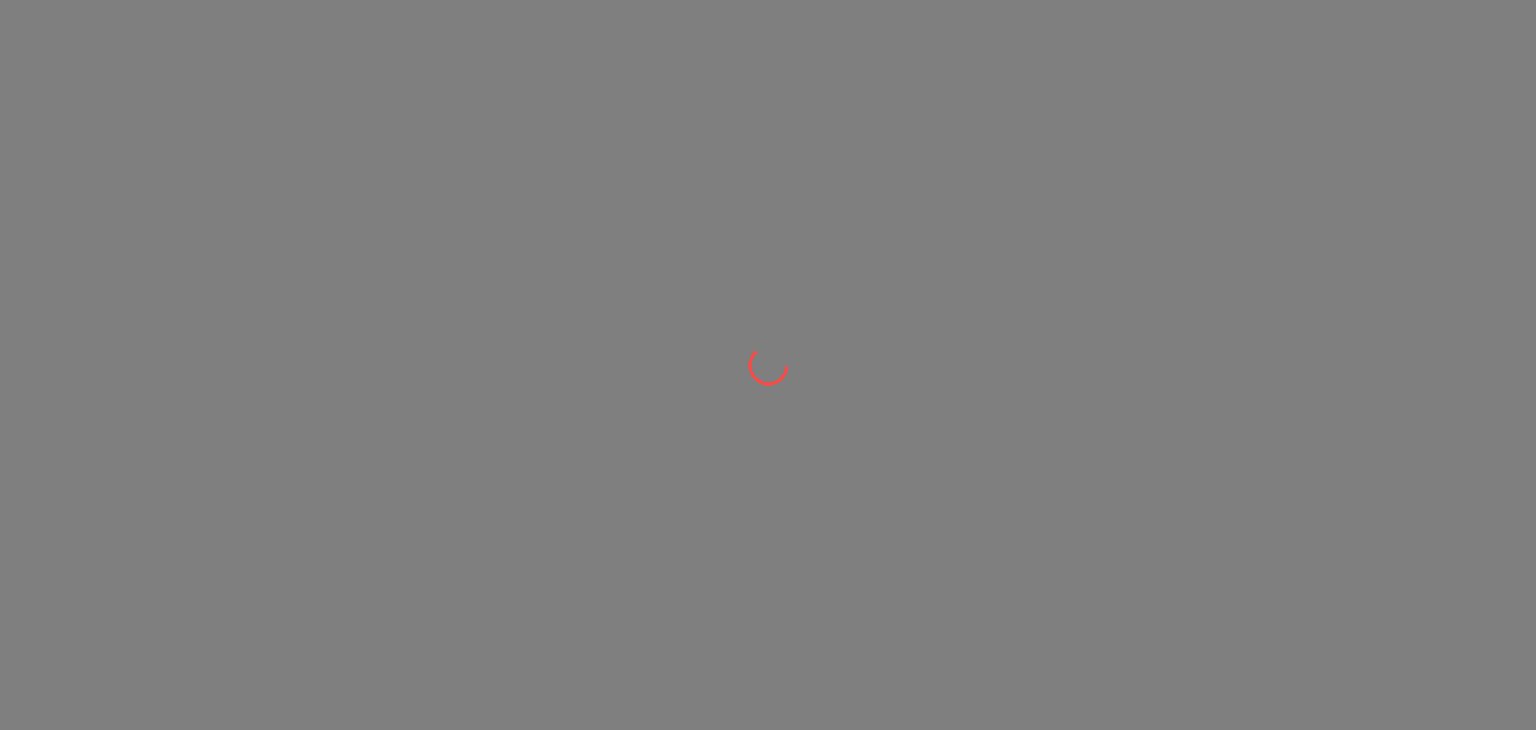scroll, scrollTop: 0, scrollLeft: 0, axis: both 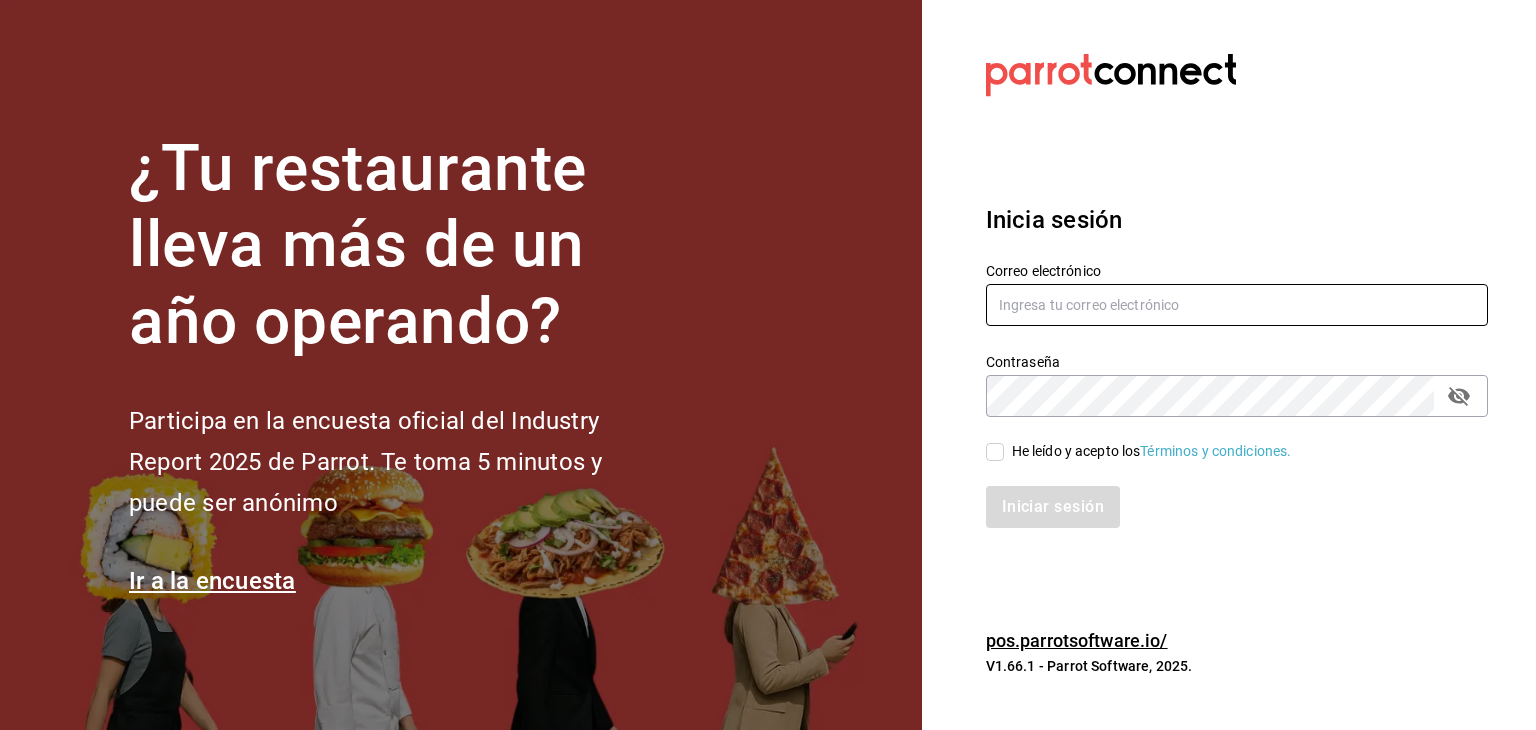 click at bounding box center [1237, 305] 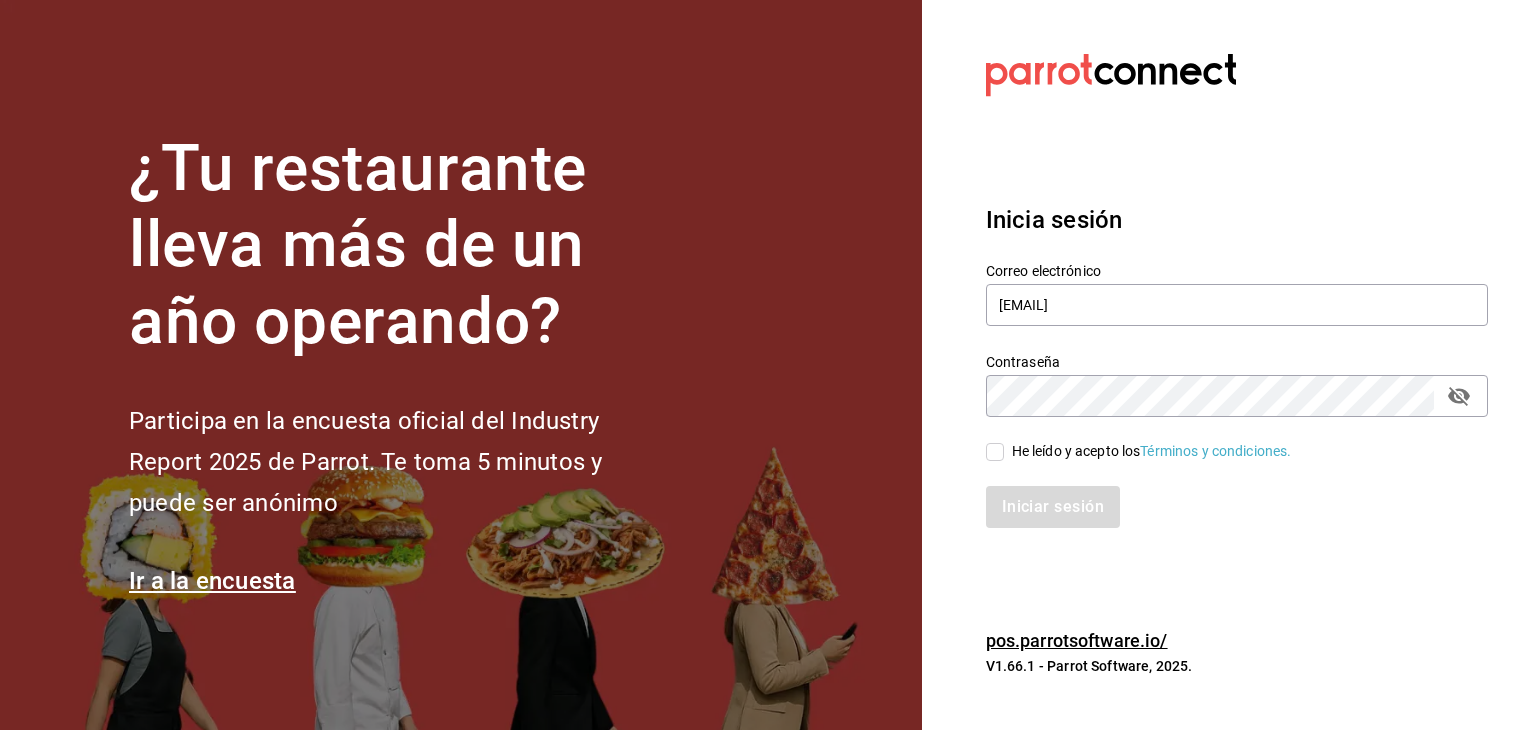 click on "He leído y acepto los  Términos y condiciones." at bounding box center (1152, 451) 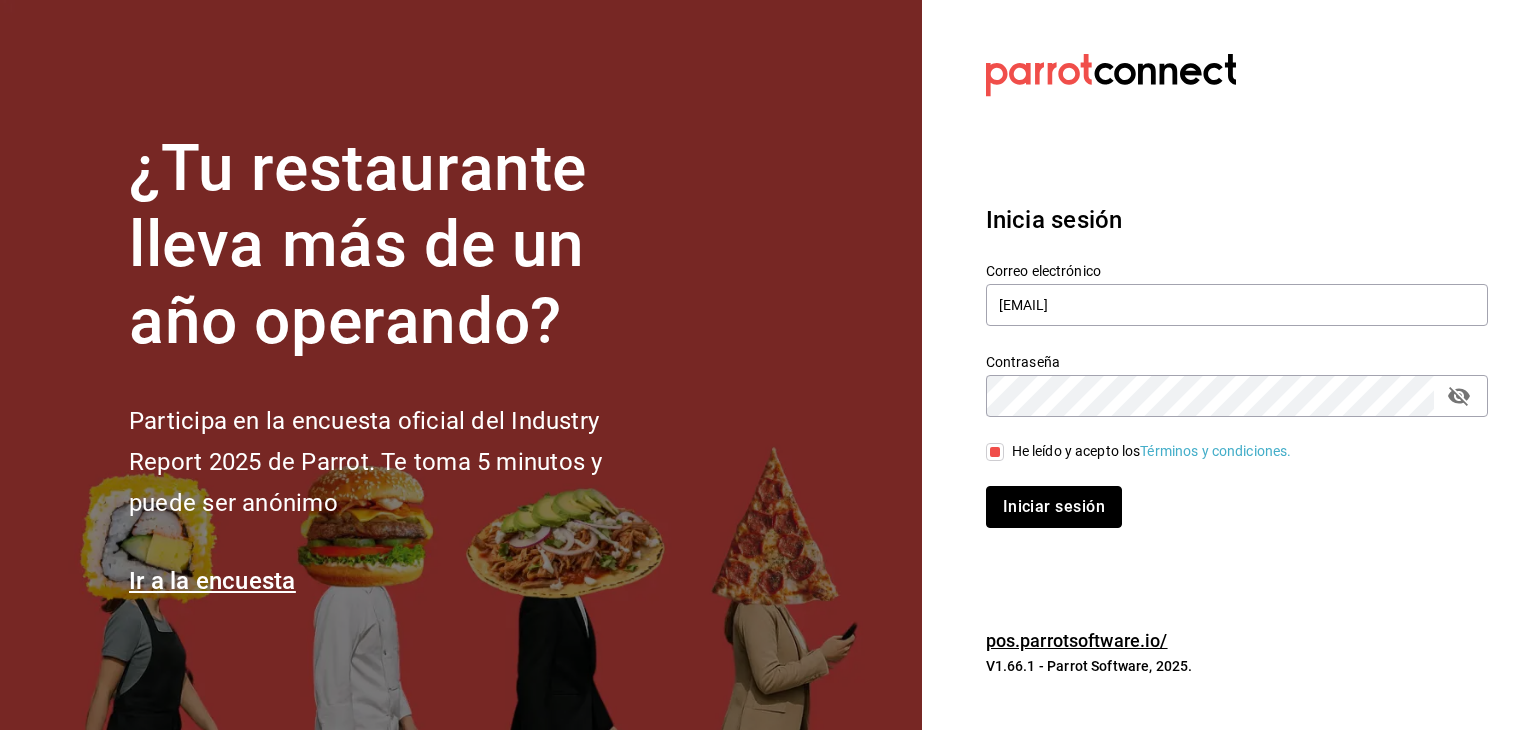 click on "Iniciar sesión" at bounding box center [1054, 507] 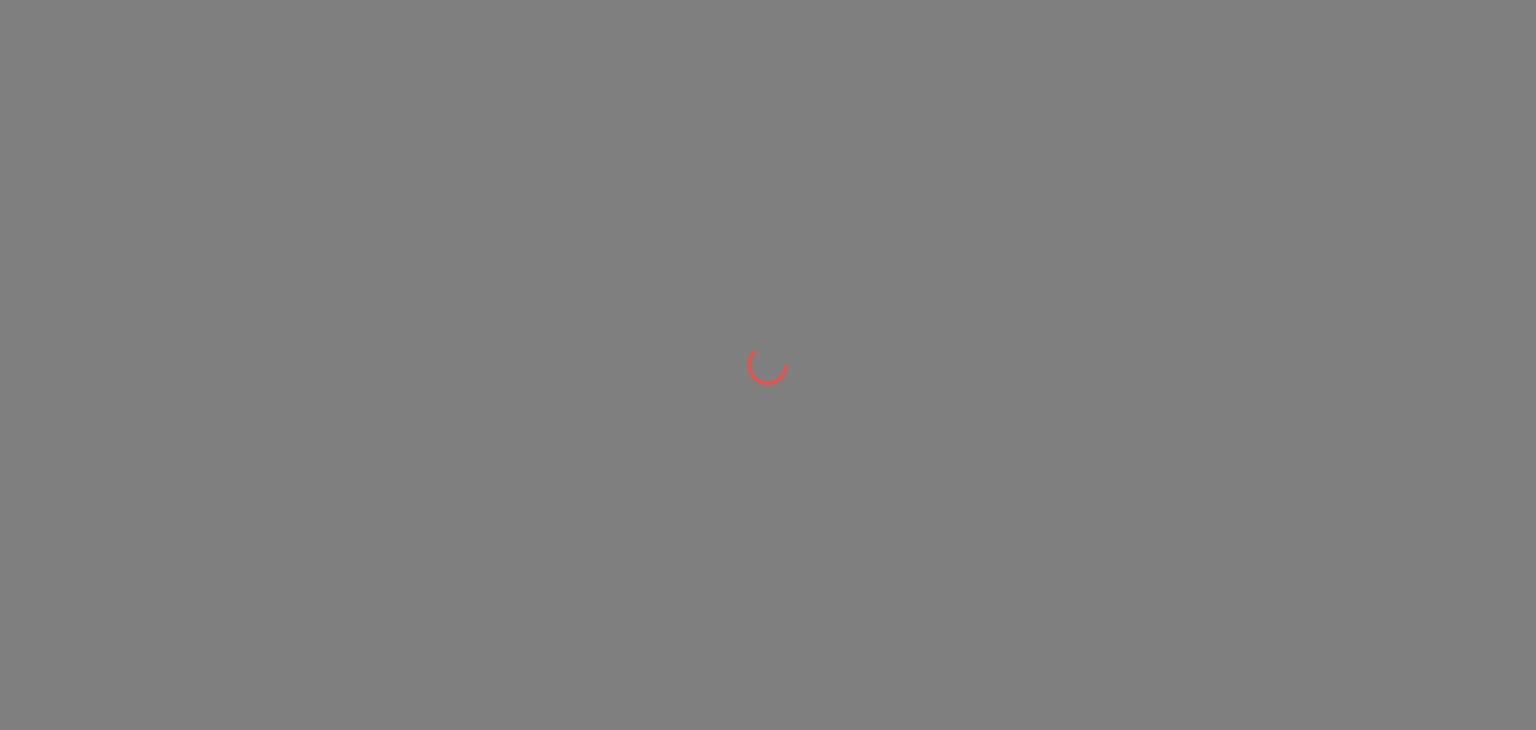 scroll, scrollTop: 0, scrollLeft: 0, axis: both 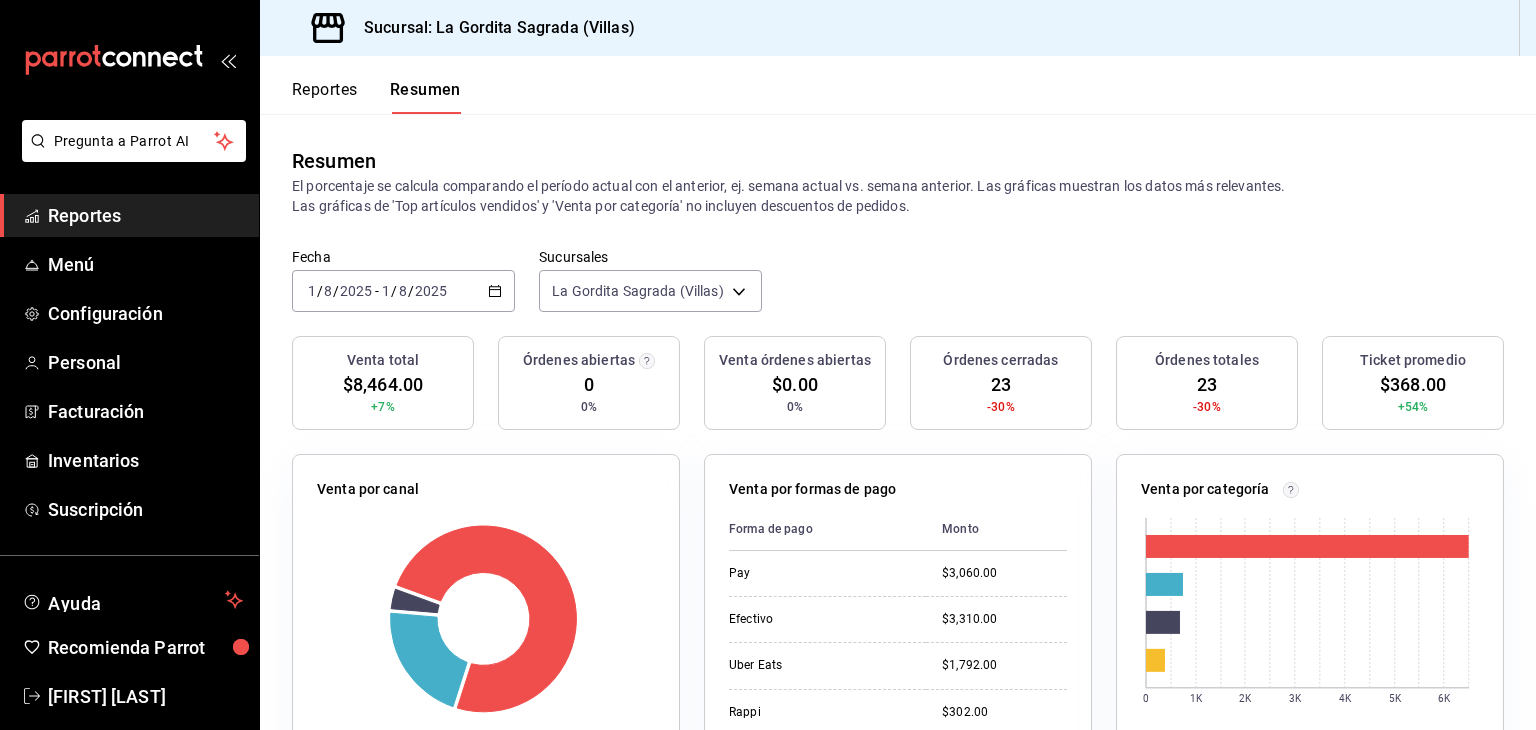 click 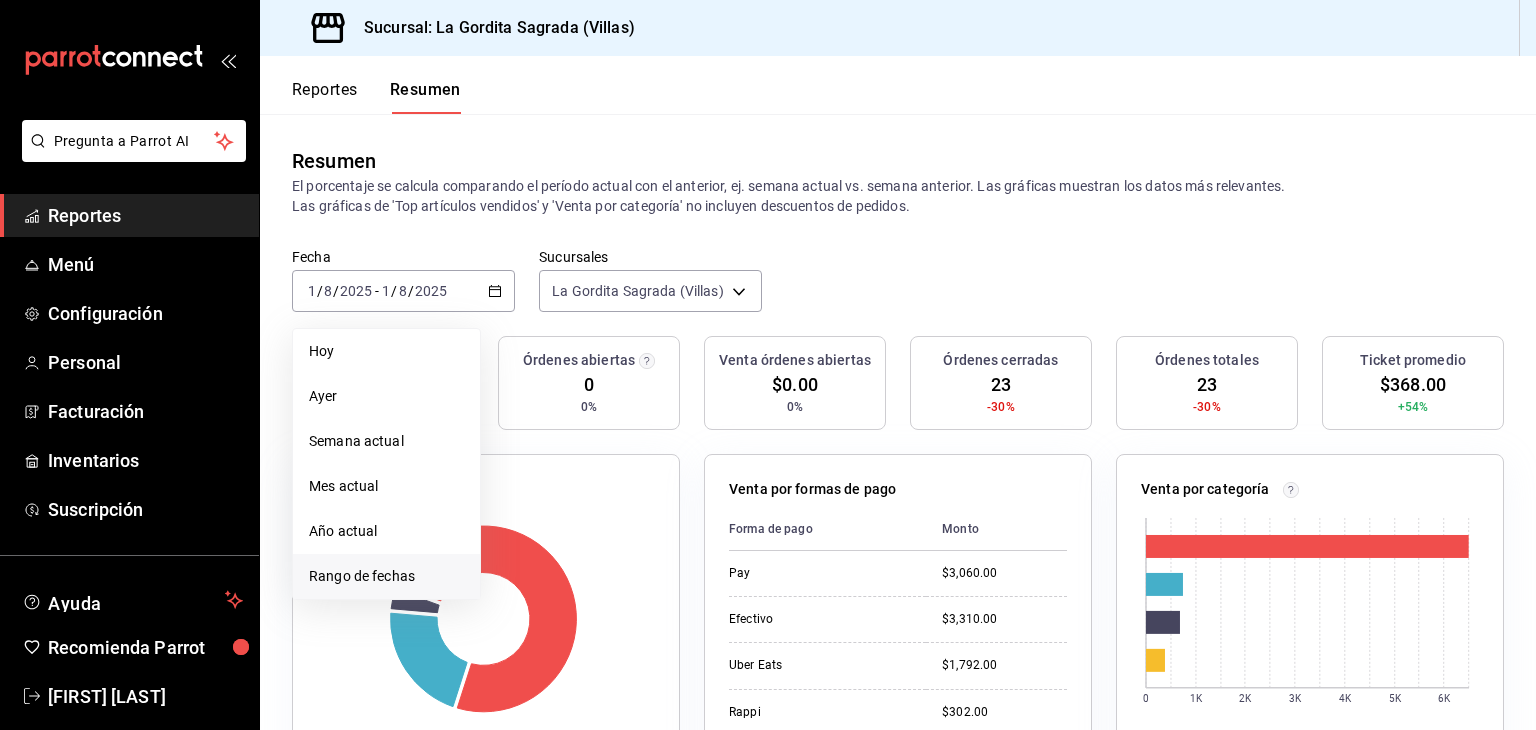 click on "Rango de fechas" at bounding box center [386, 576] 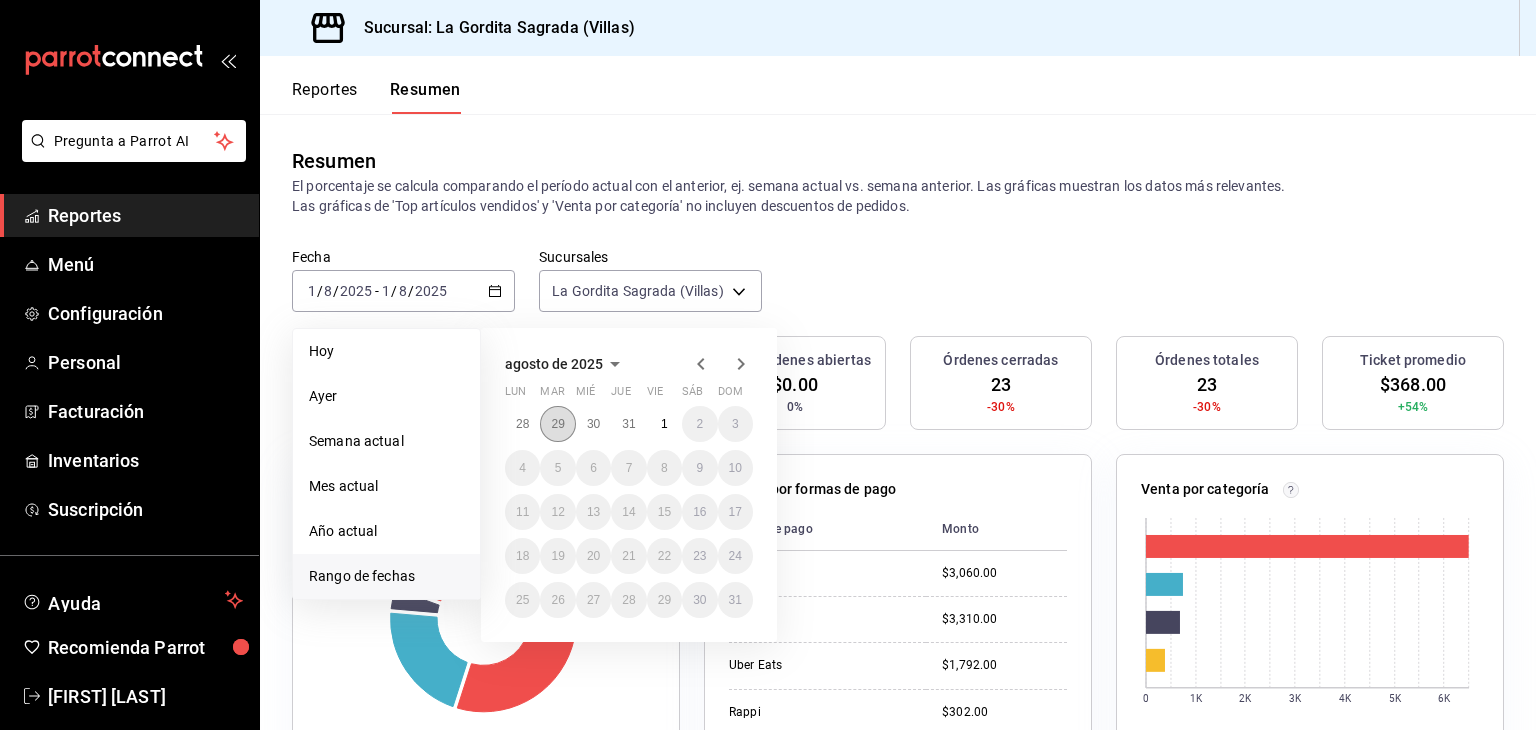 click on "29" at bounding box center (557, 424) 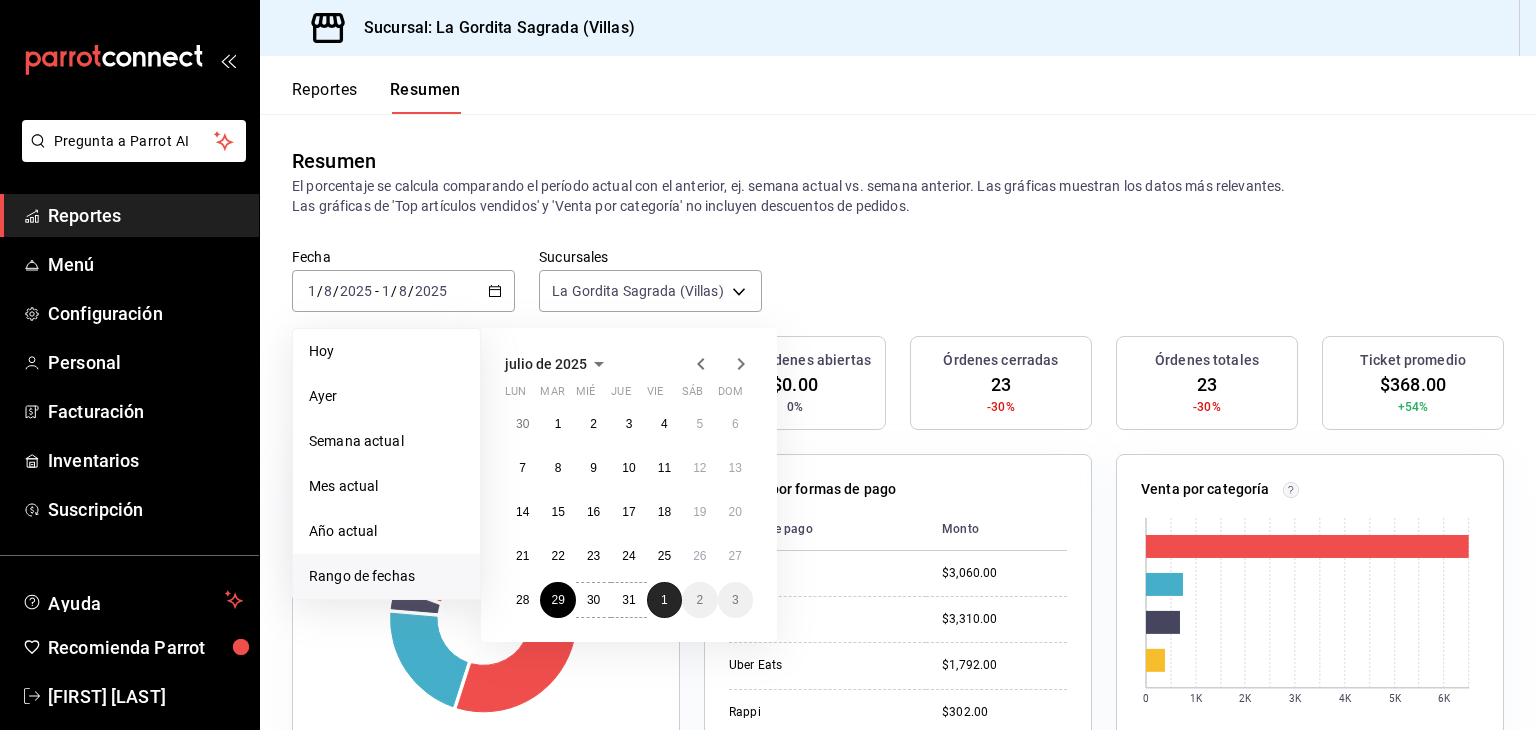 click on "1" at bounding box center [664, 600] 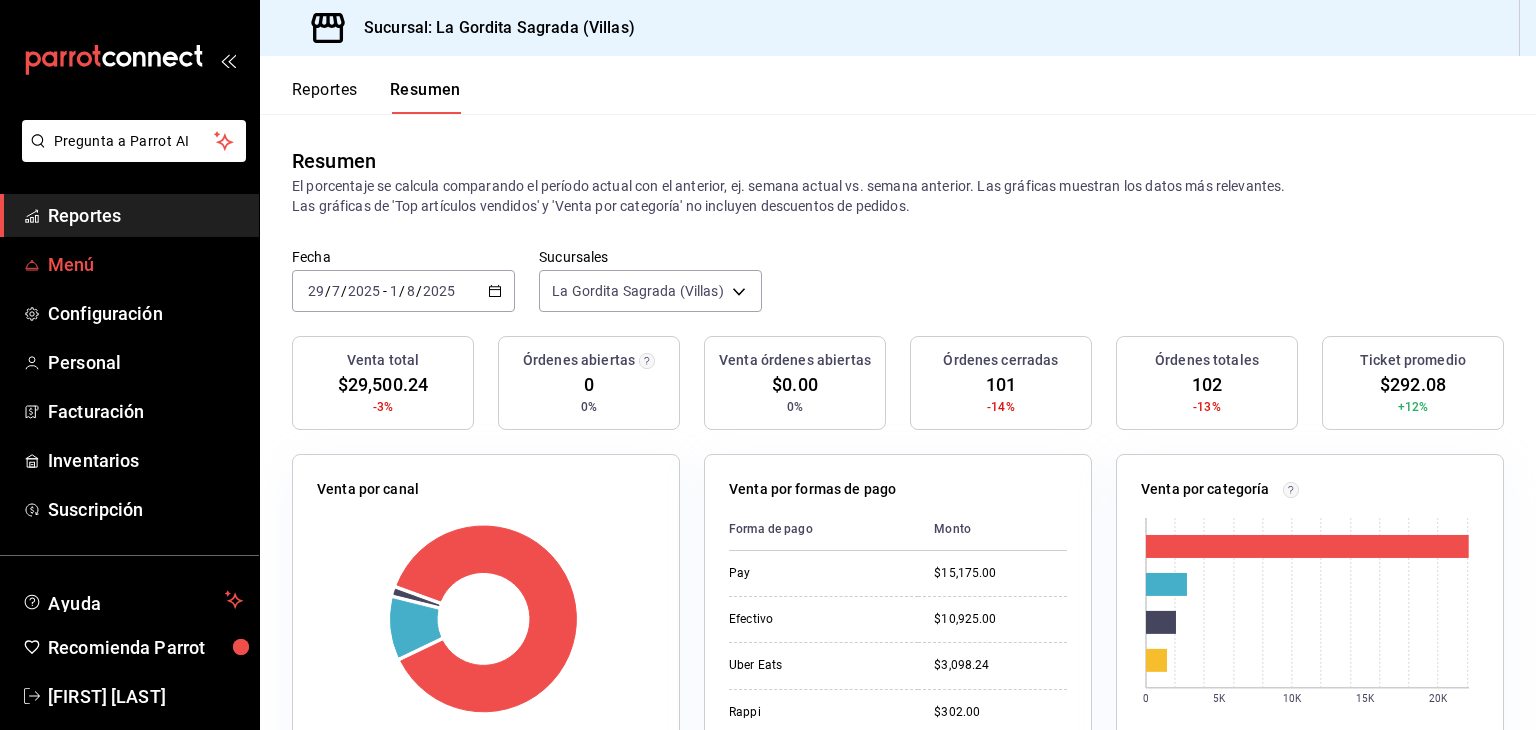 click on "Menú" at bounding box center [145, 264] 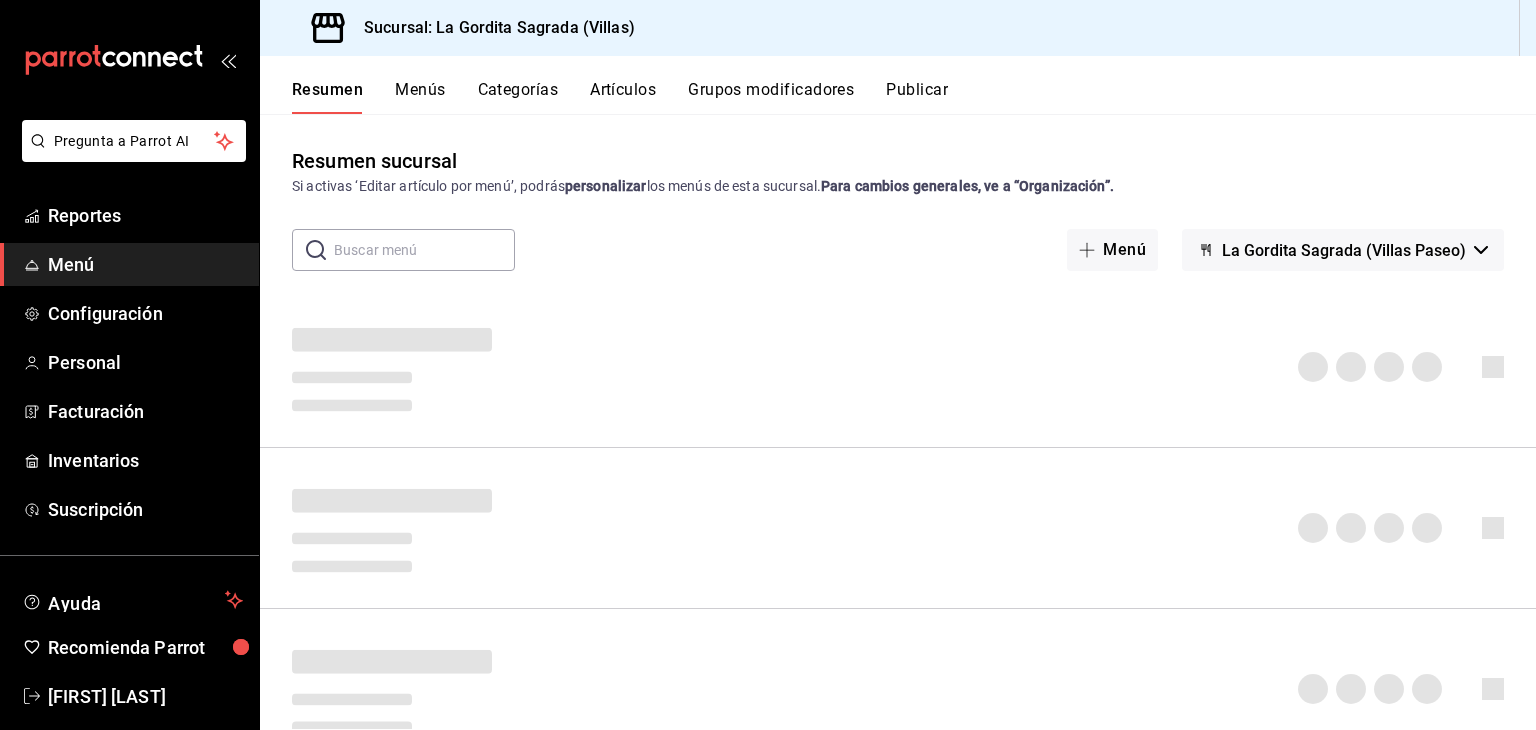 click on "Reportes   Menú   Configuración   Personal   Facturación   Inventarios   Suscripción" at bounding box center (129, 362) 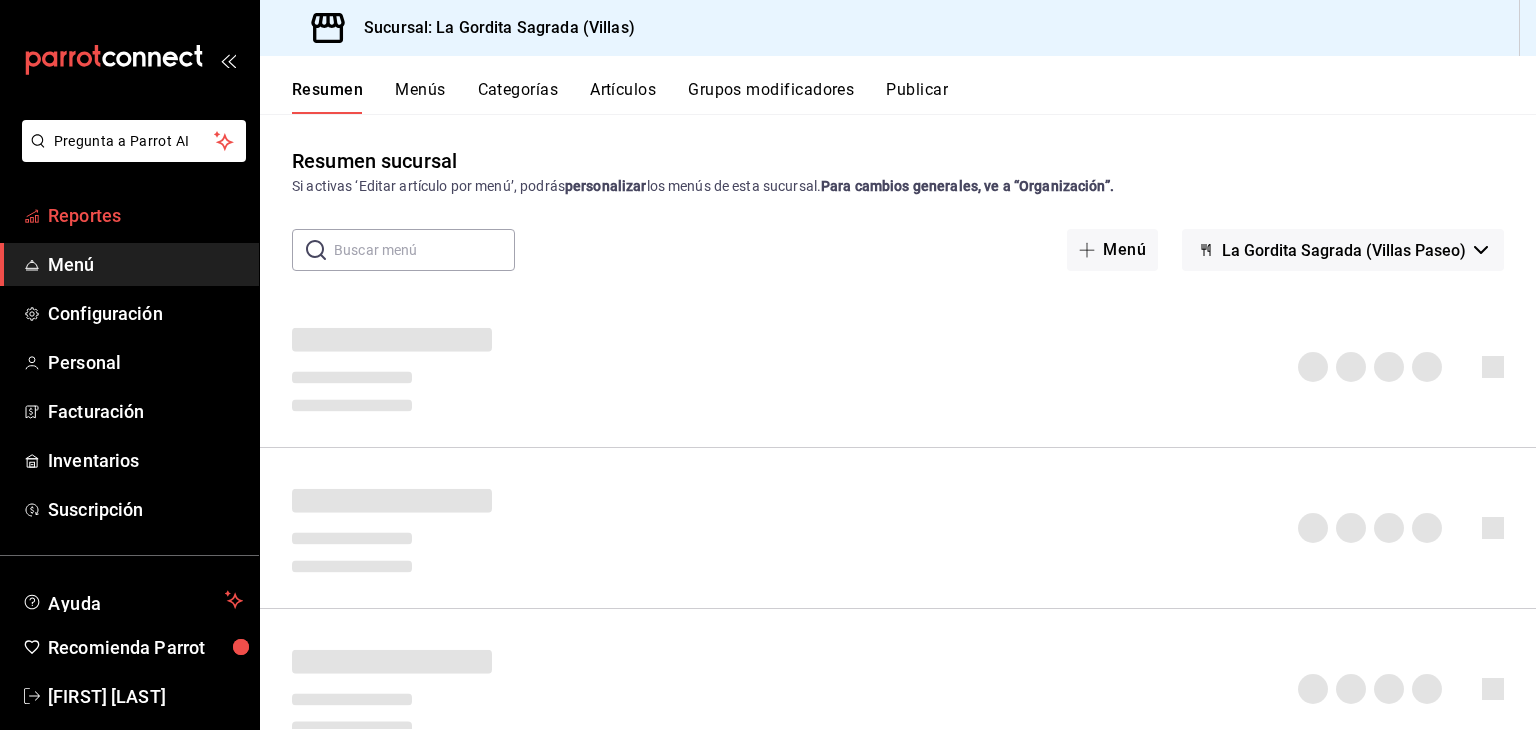 click on "Reportes" at bounding box center [145, 215] 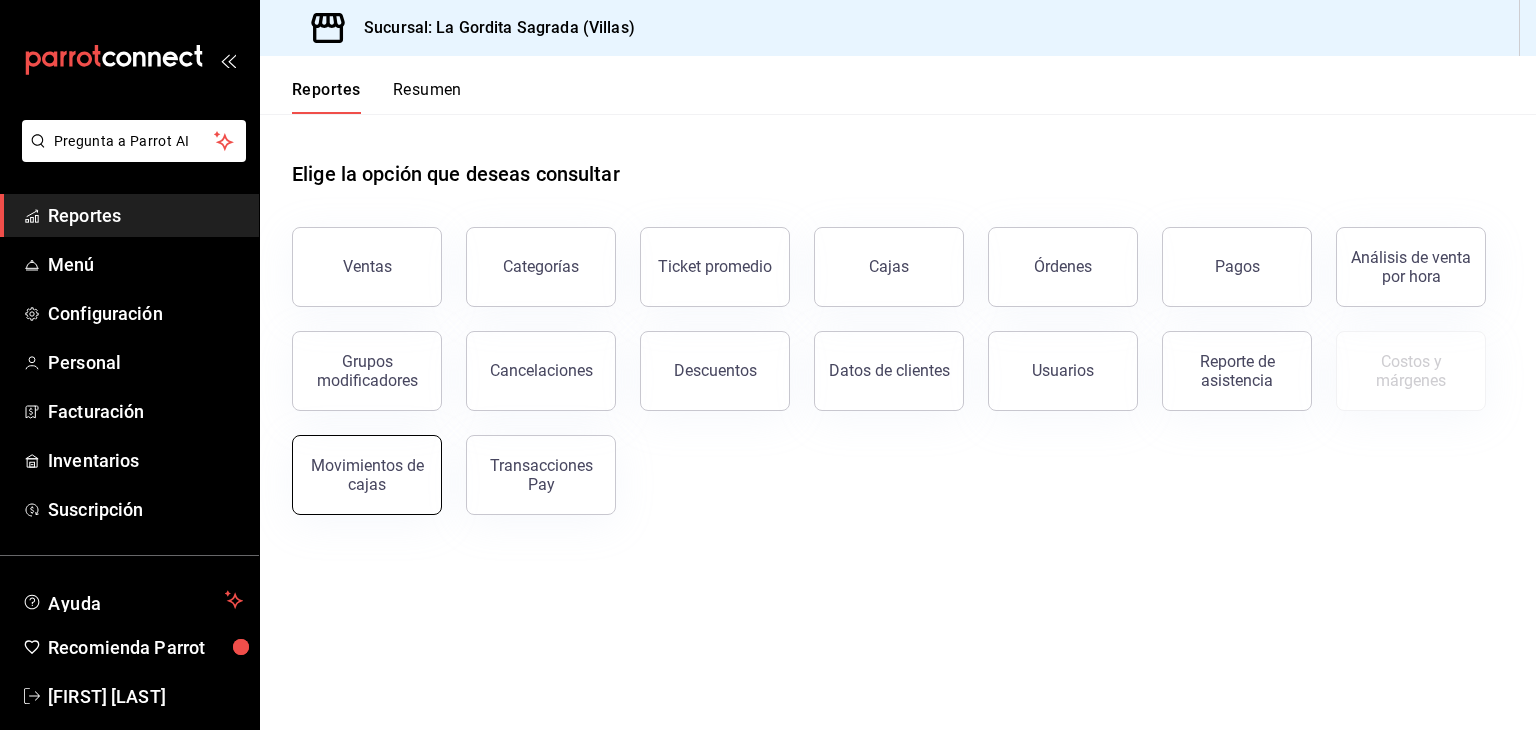click on "Movimientos de cajas" at bounding box center (367, 475) 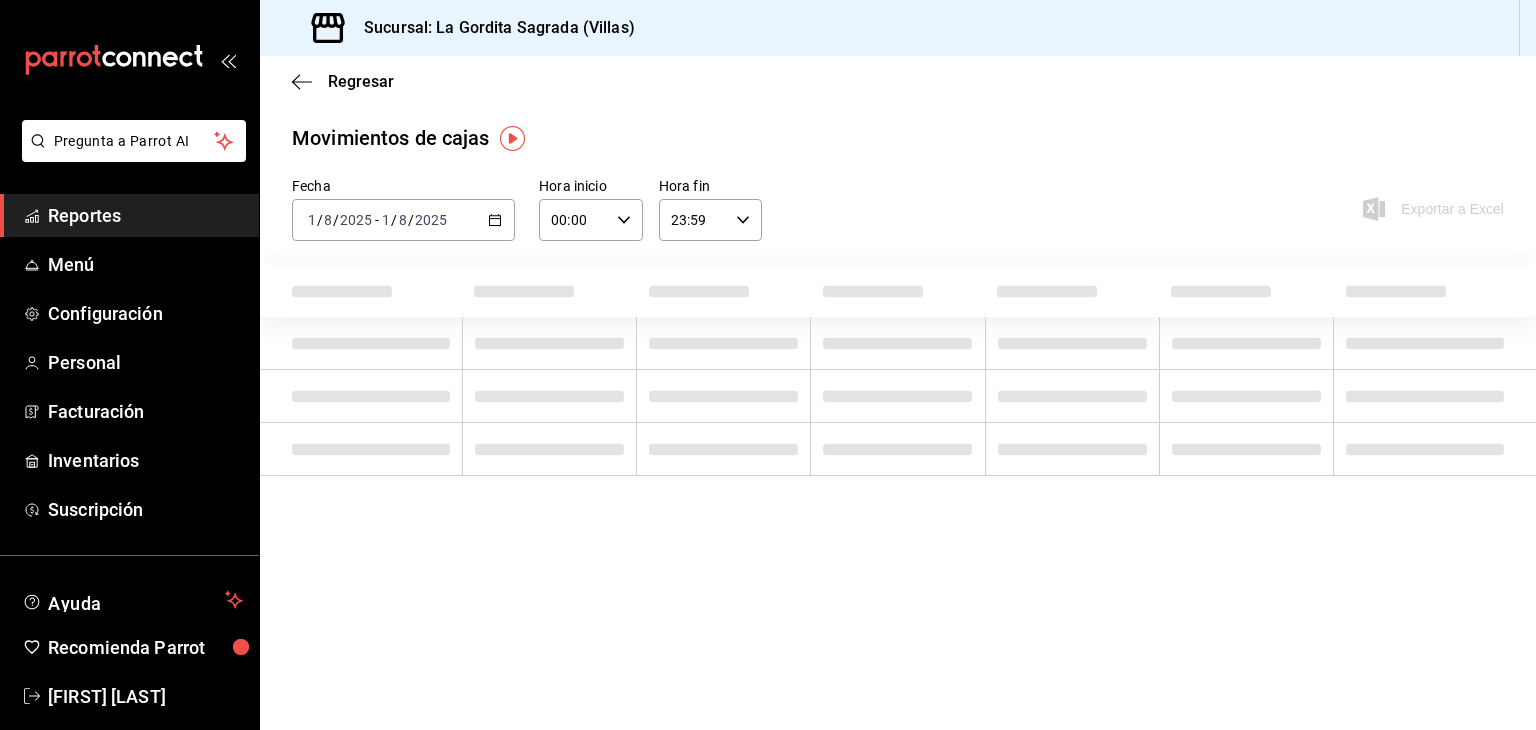 click 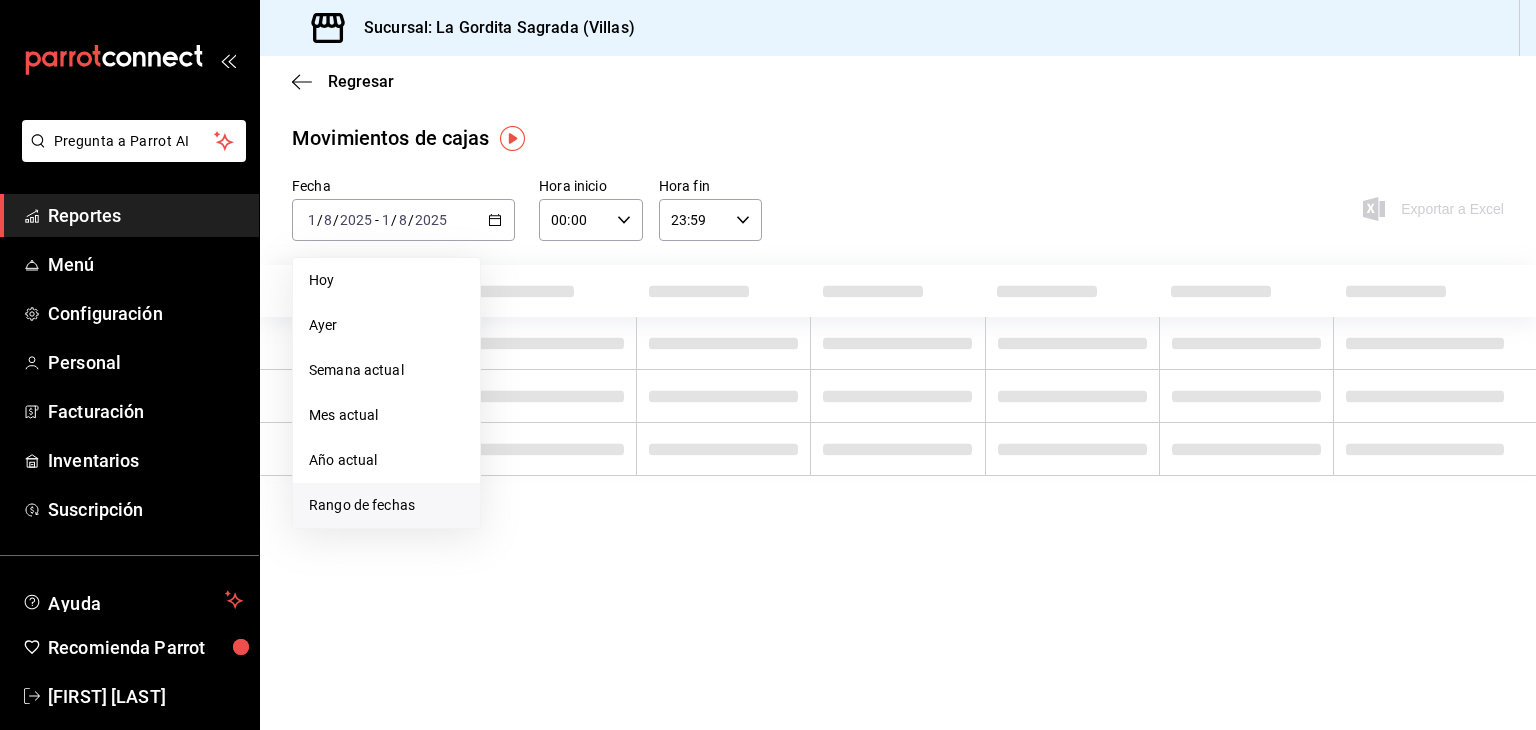 click on "Rango de fechas" at bounding box center [386, 505] 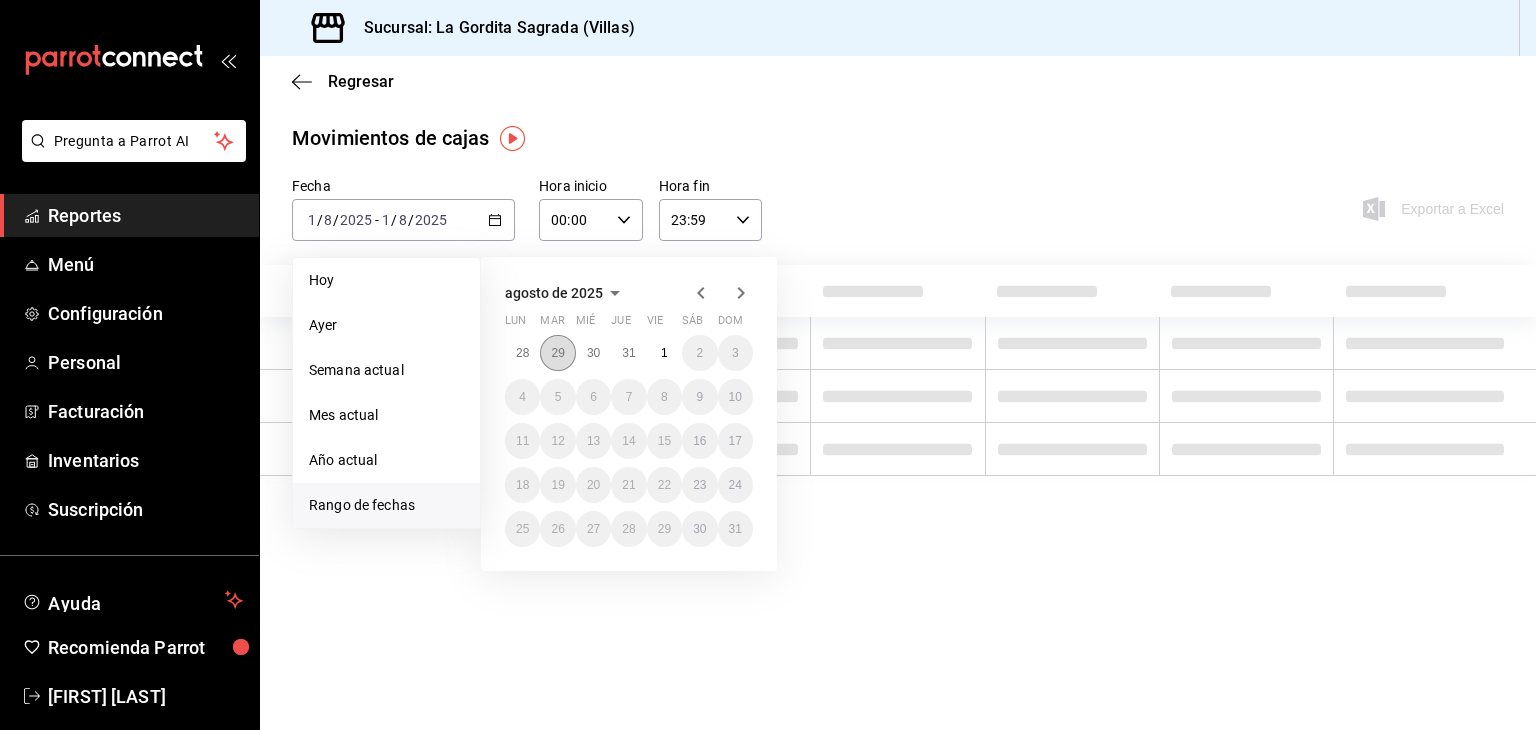 click on "29" at bounding box center (557, 353) 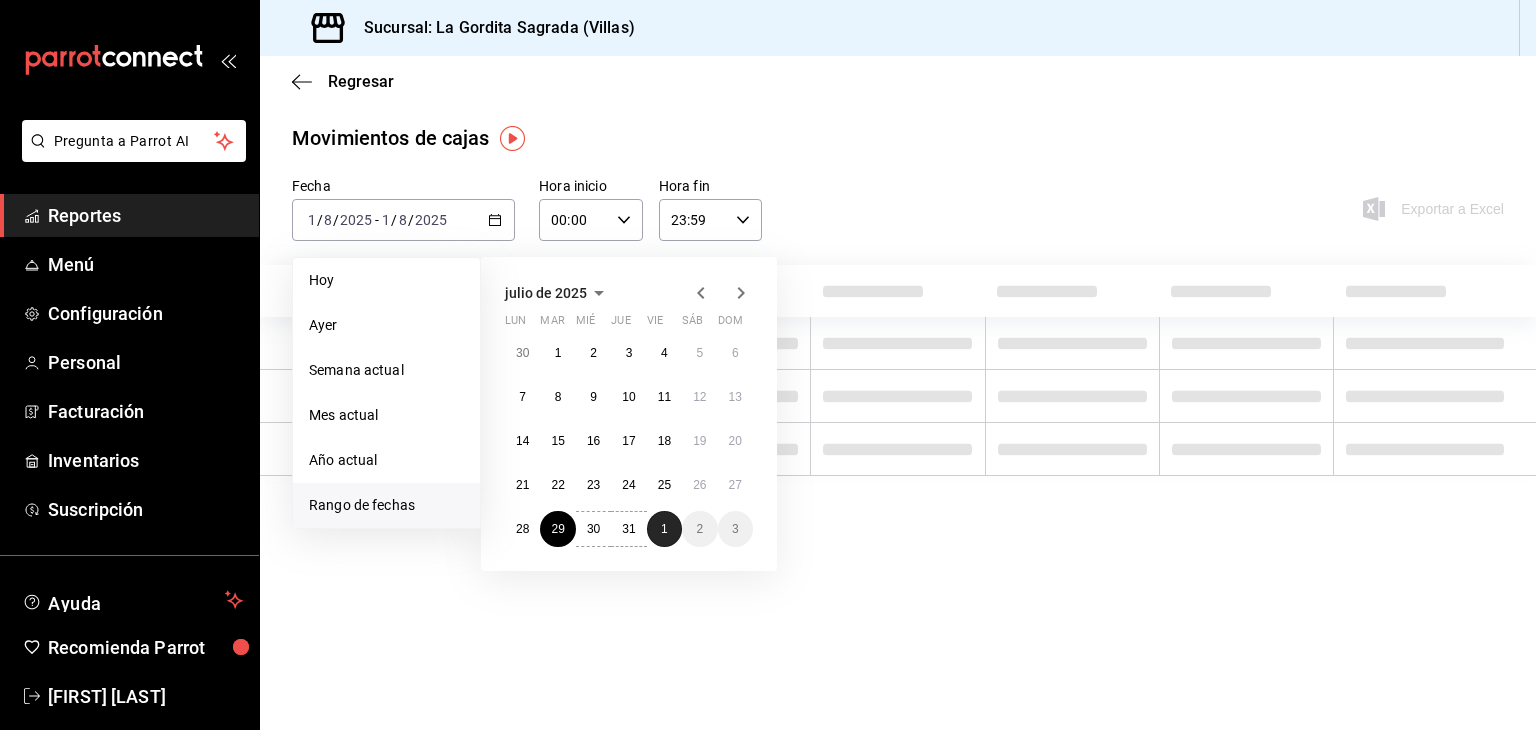 click on "1" at bounding box center (664, 529) 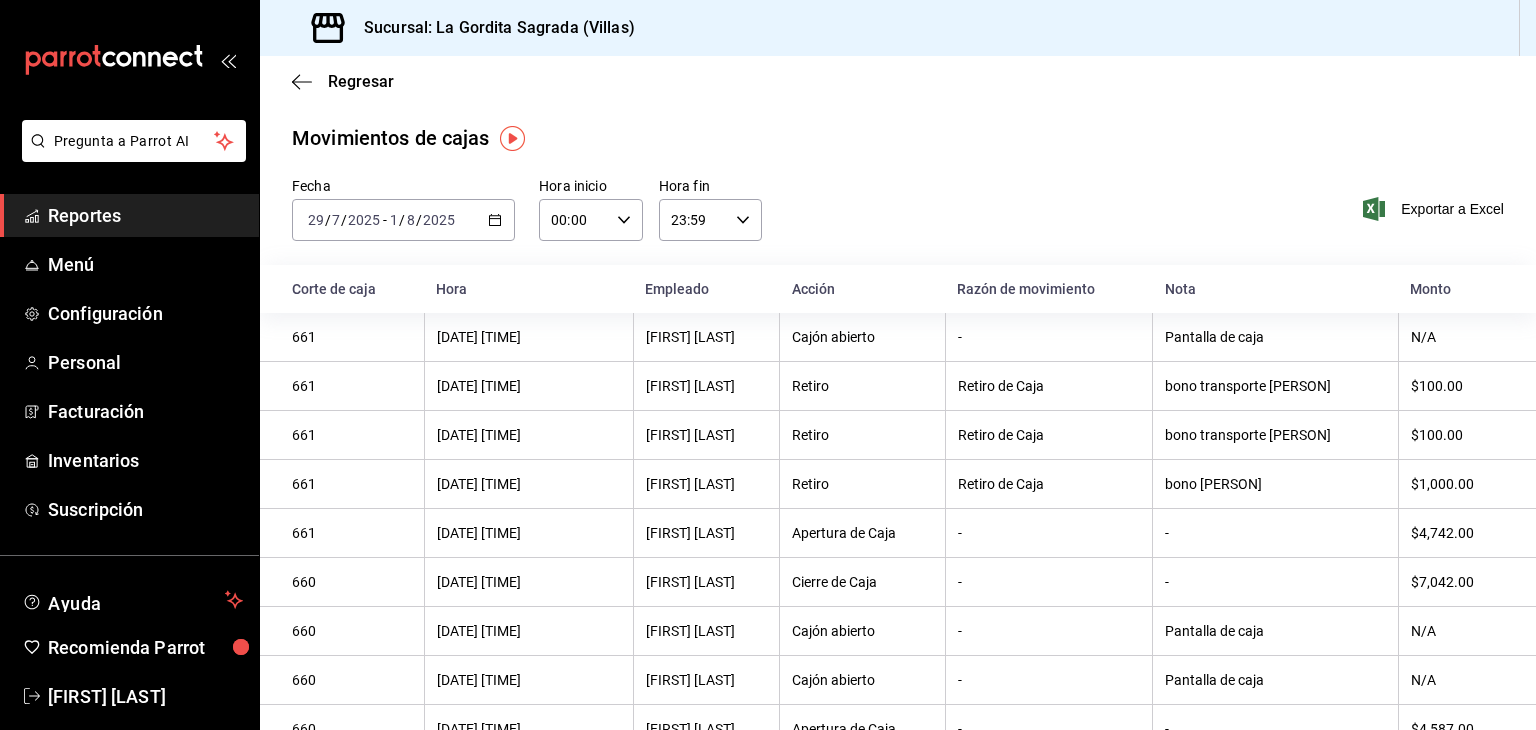 click 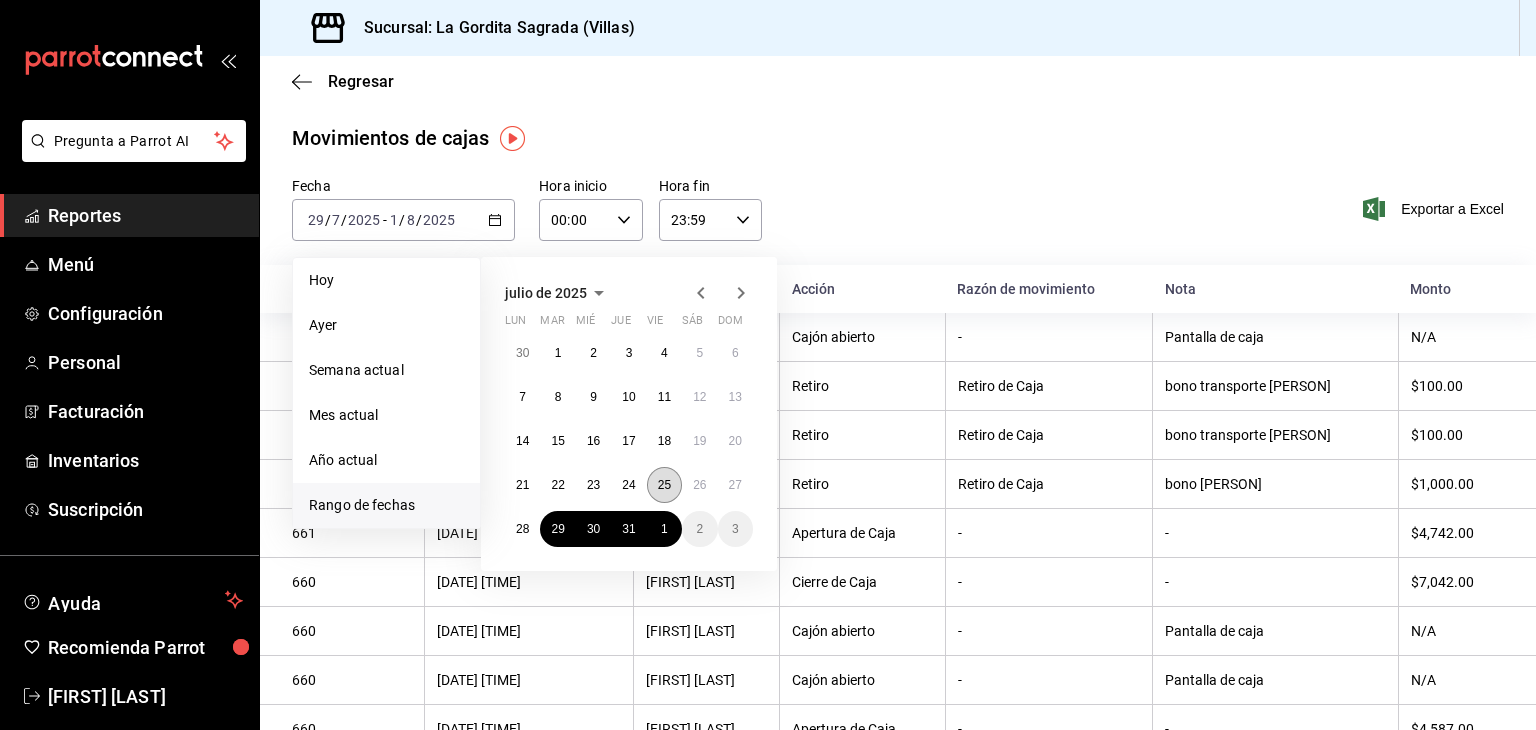 click on "25" at bounding box center [664, 485] 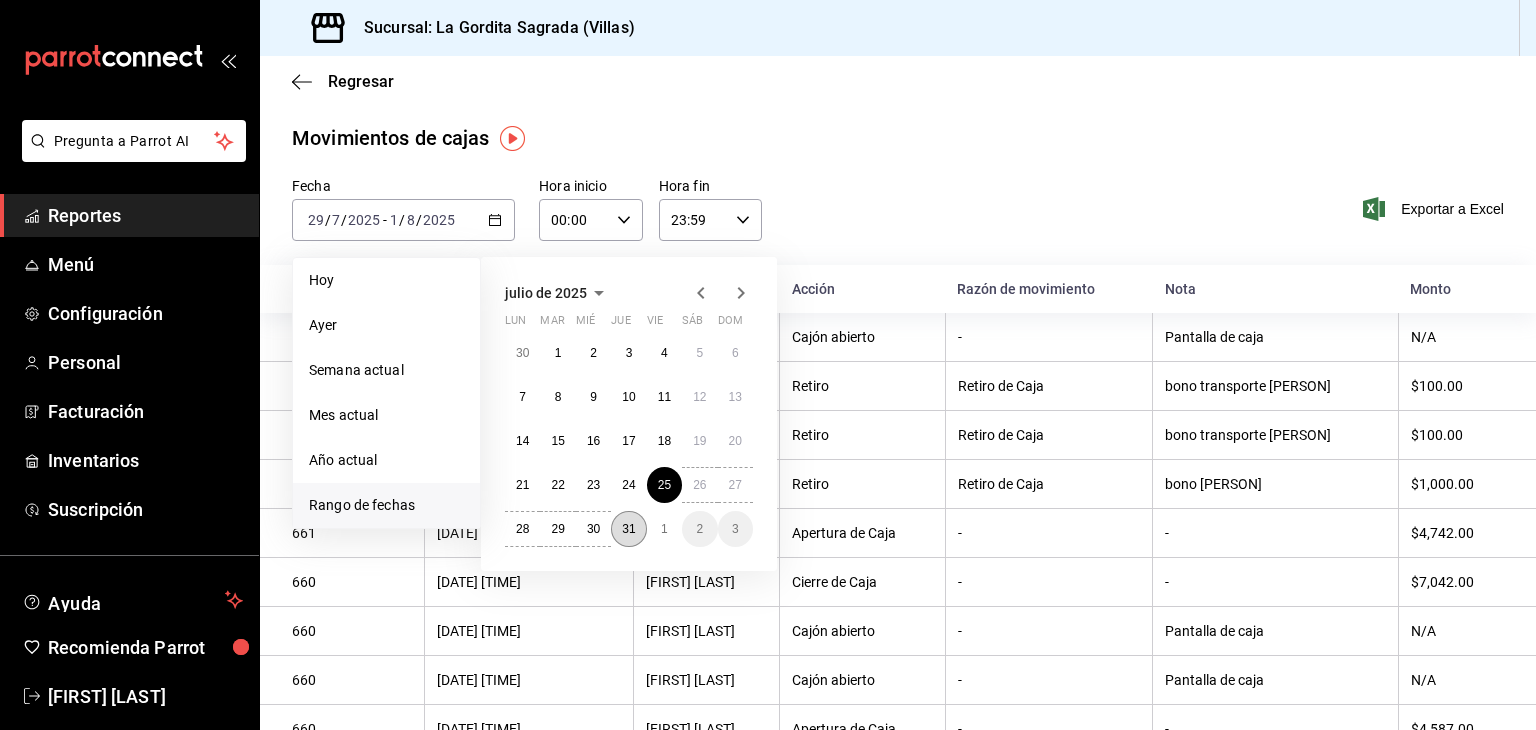 click on "31" at bounding box center (628, 529) 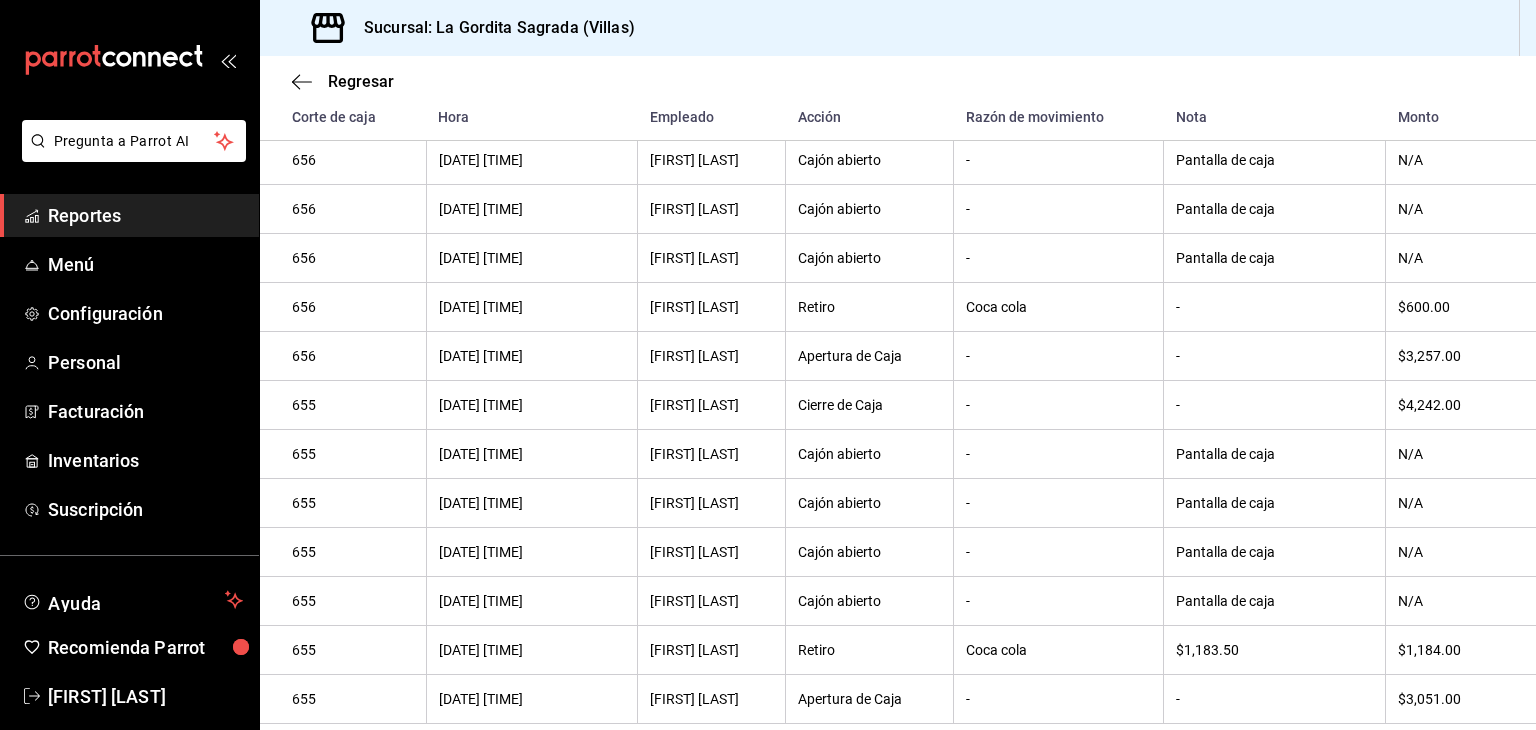 scroll, scrollTop: 1960, scrollLeft: 0, axis: vertical 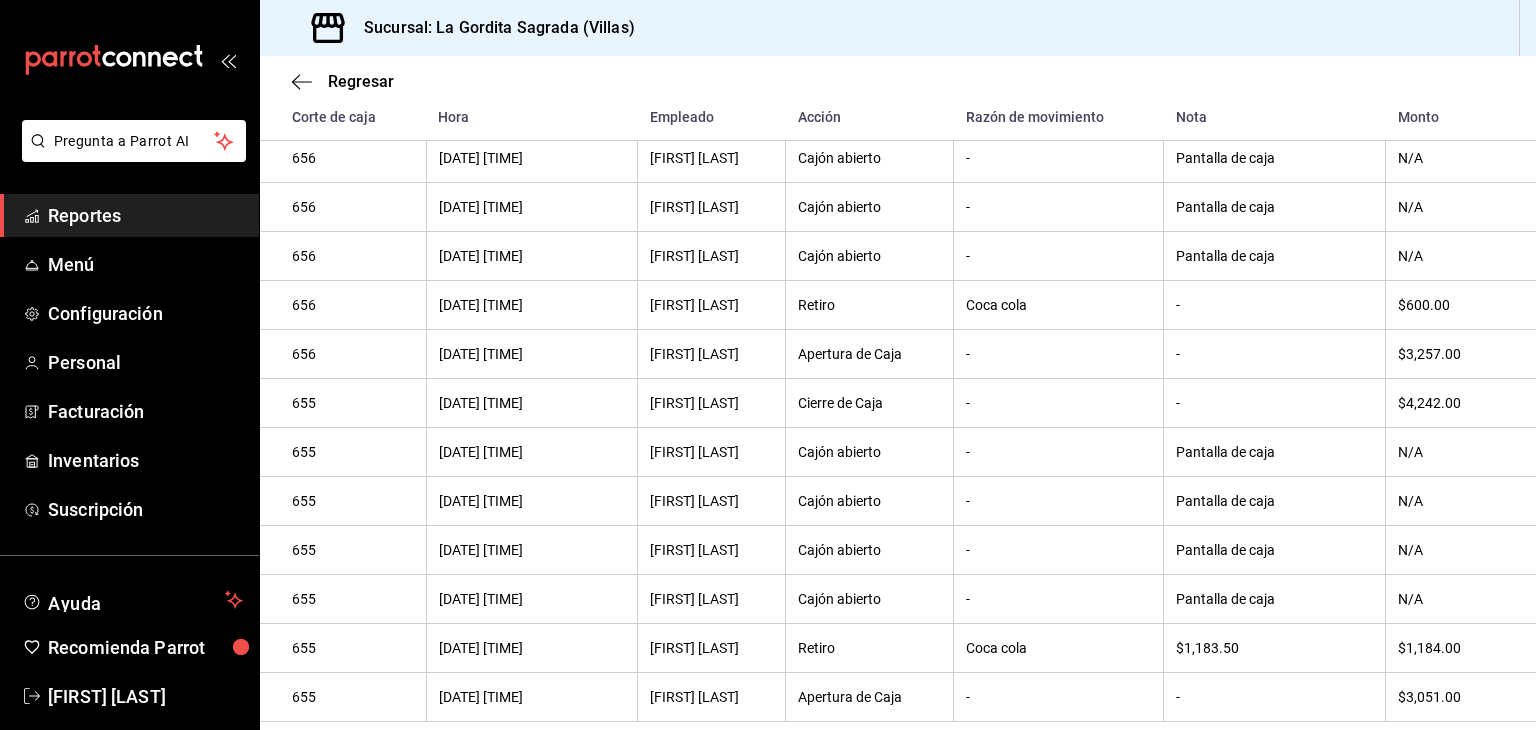 click on "Razón de movimiento" at bounding box center (1059, 98) 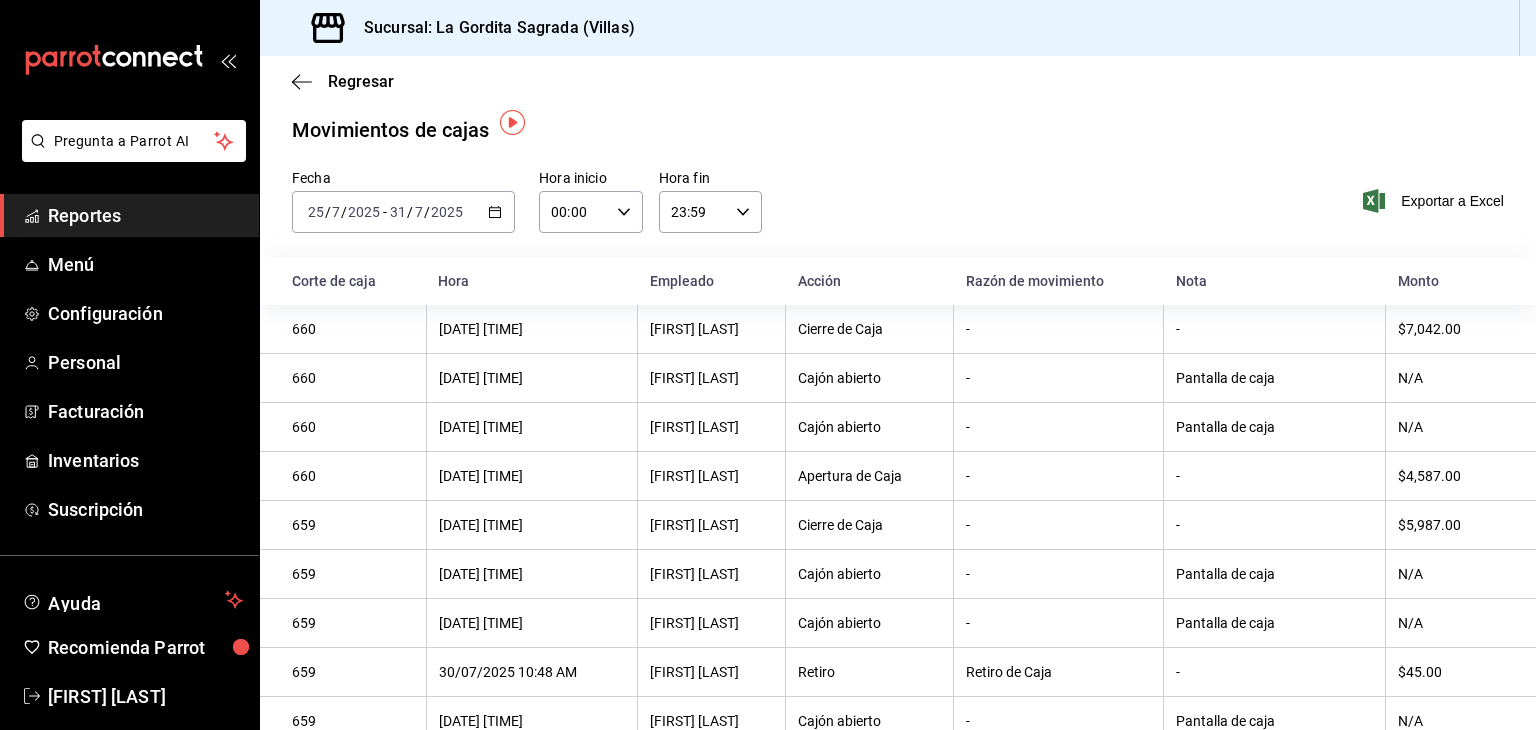 scroll, scrollTop: 0, scrollLeft: 0, axis: both 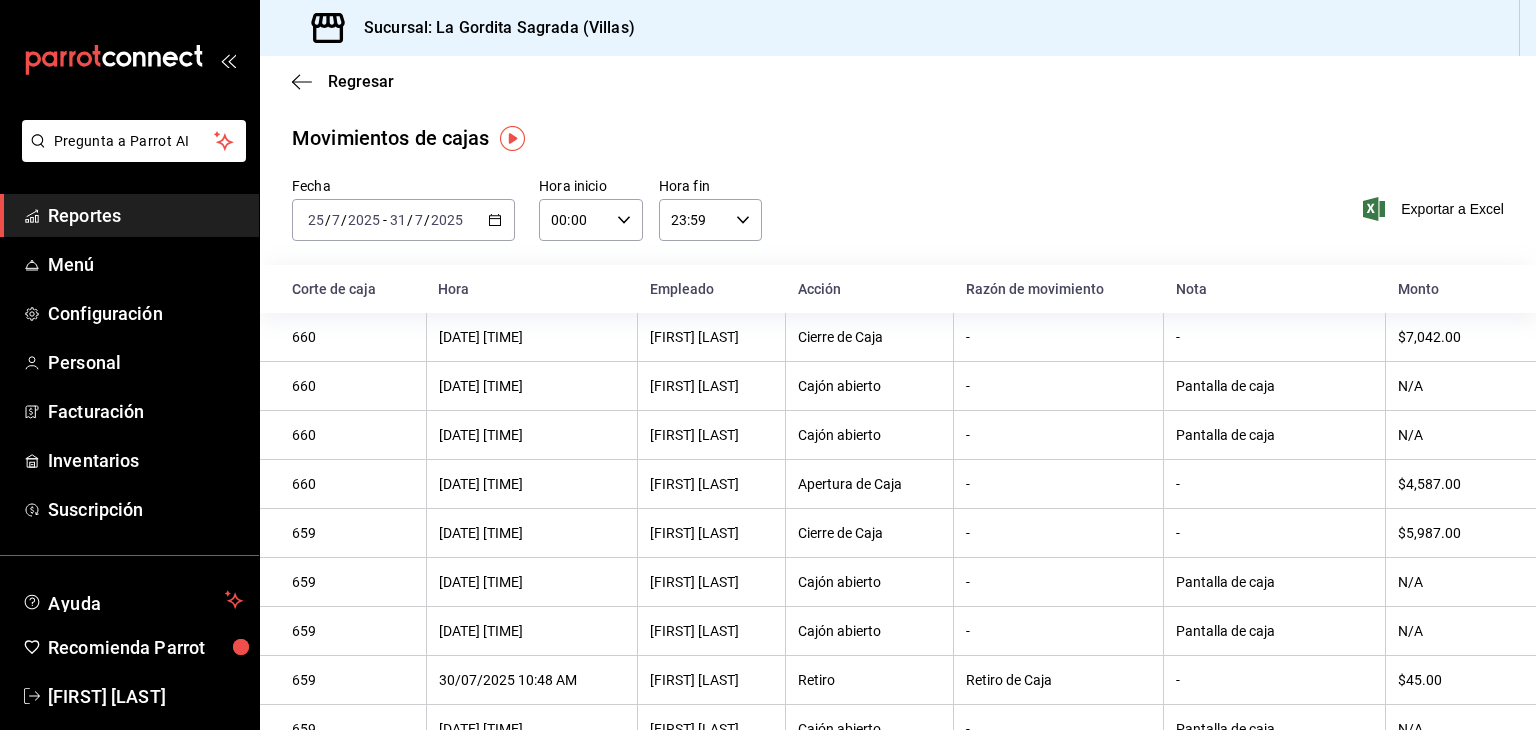click on "Reportes" at bounding box center (145, 215) 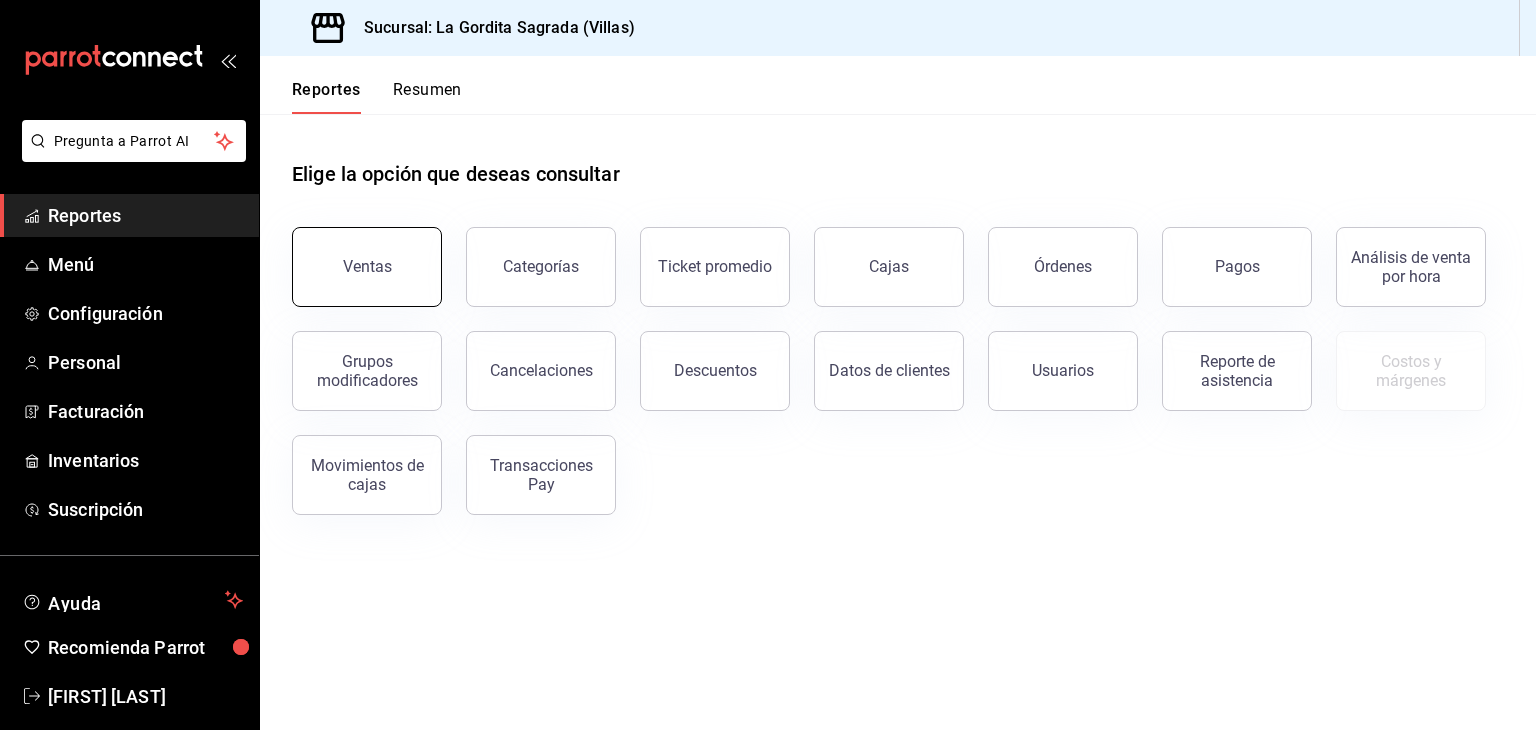 click on "Ventas" at bounding box center (367, 267) 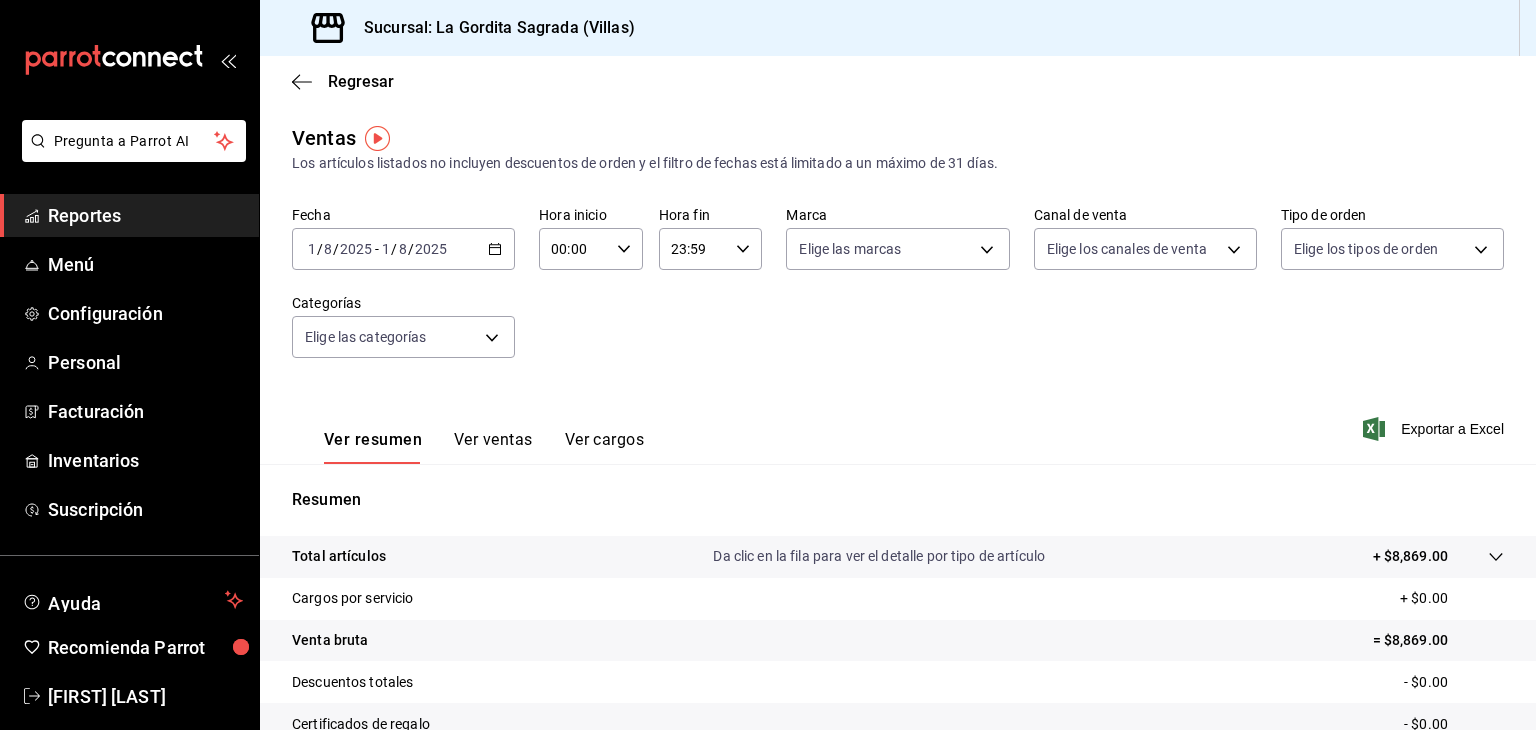 click 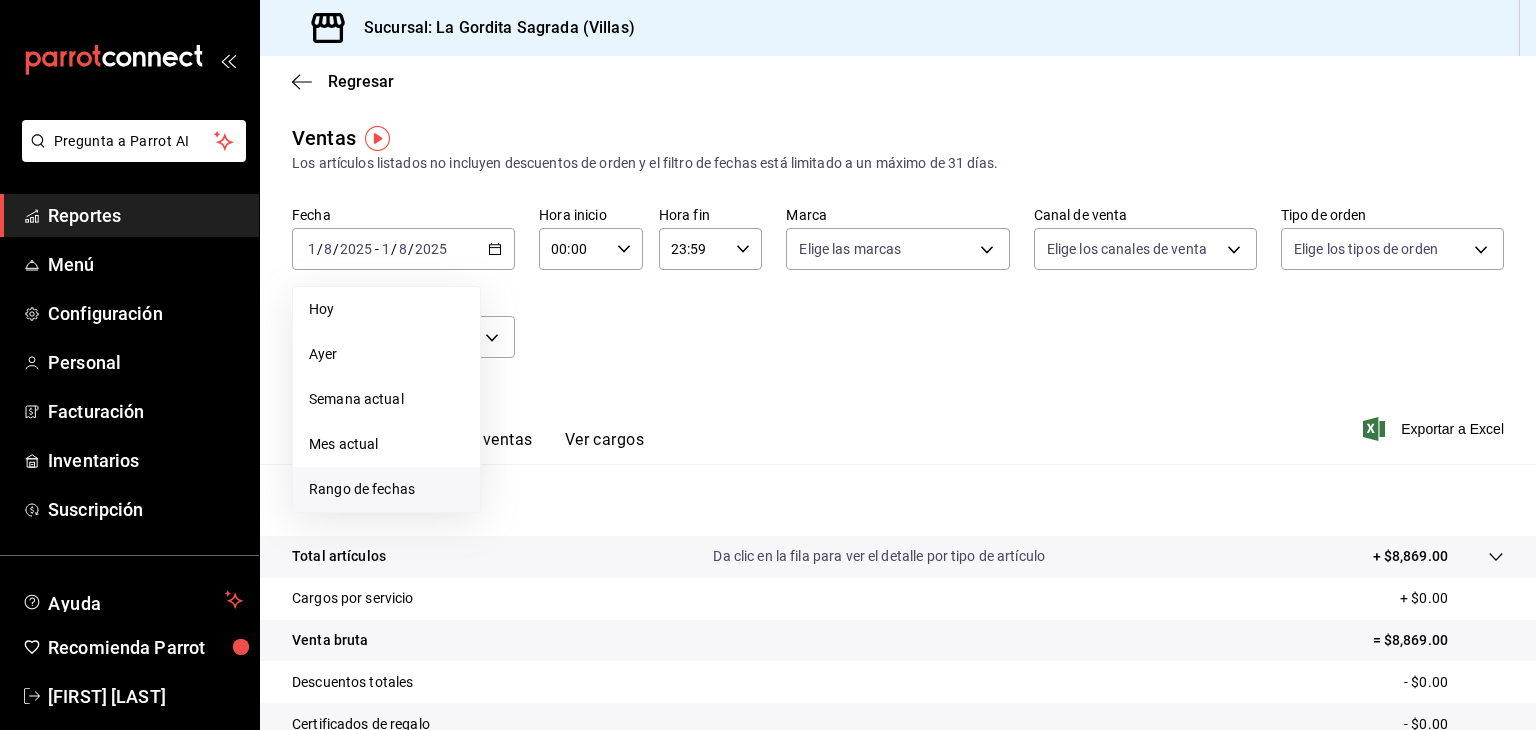 click on "Rango de fechas" at bounding box center (386, 489) 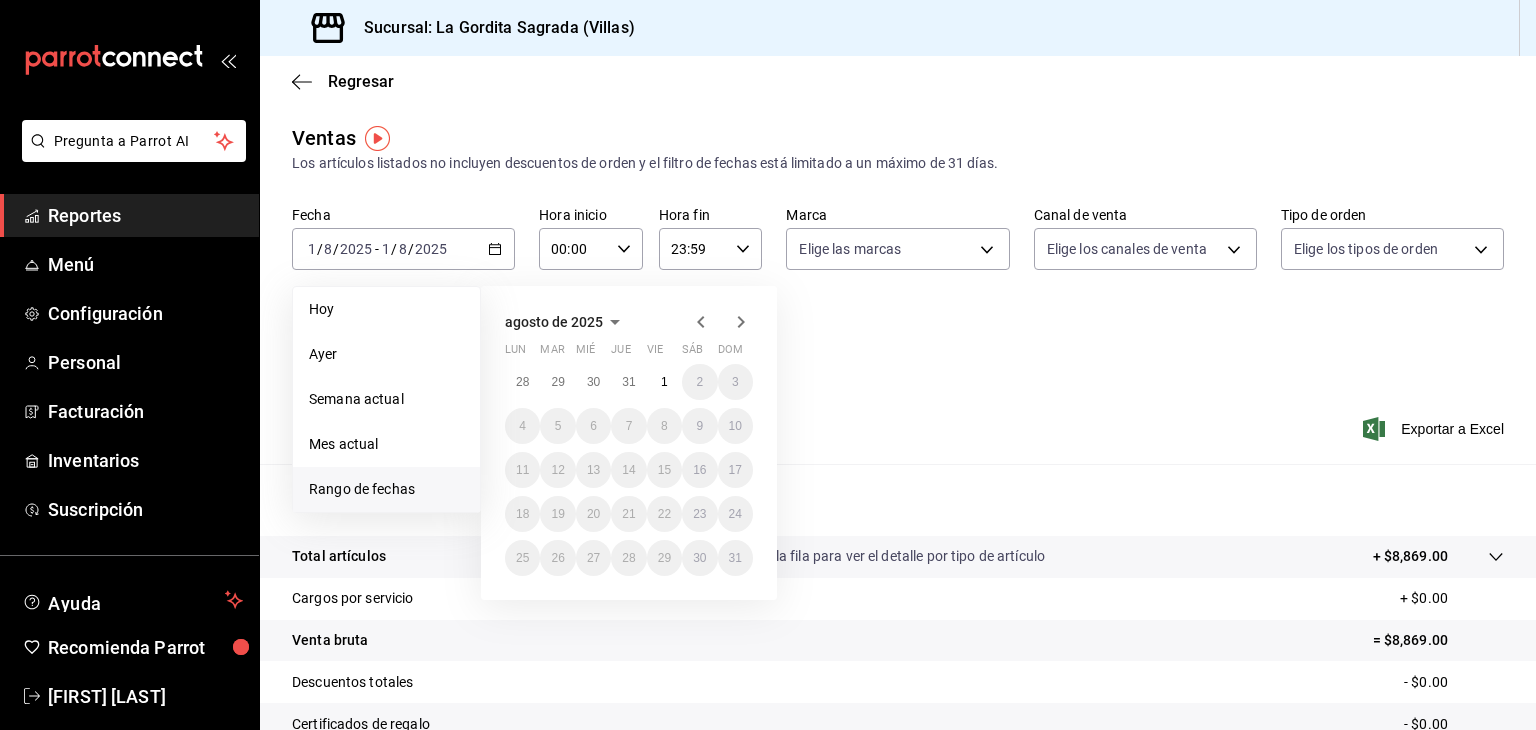 drag, startPoint x: 568, startPoint y: 318, endPoint x: 576, endPoint y: 333, distance: 17 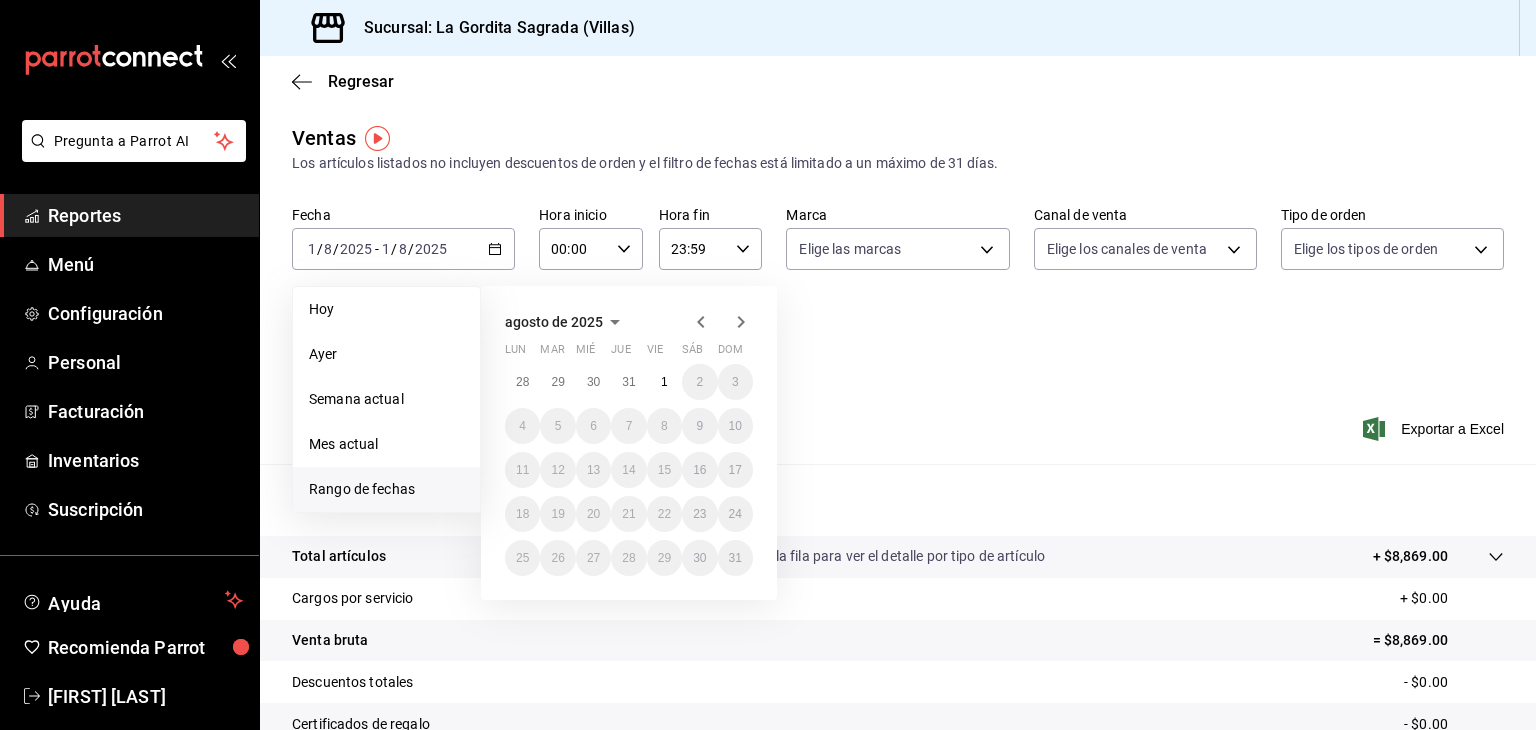 click on "agosto de 2025" at bounding box center (554, 322) 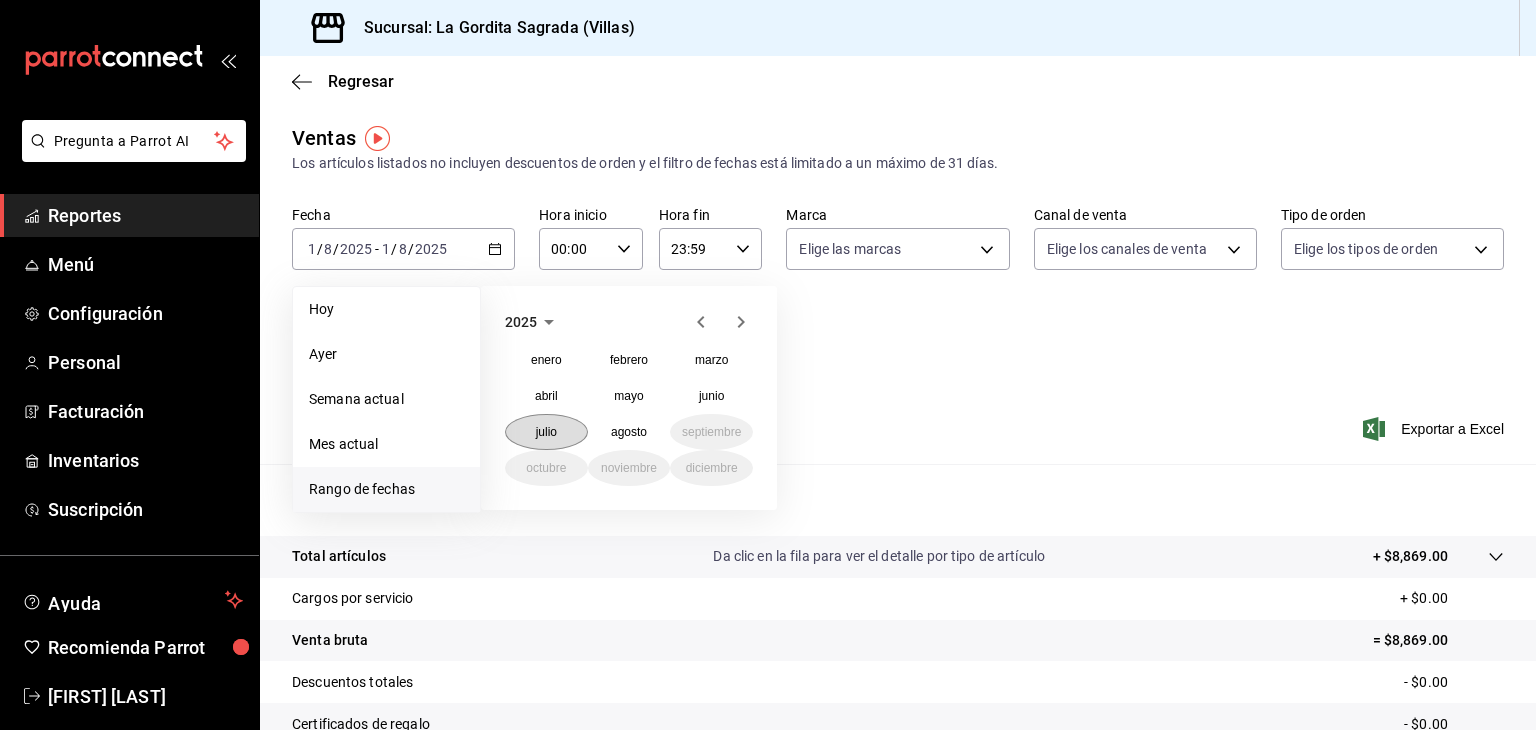 click on "julio" at bounding box center (546, 432) 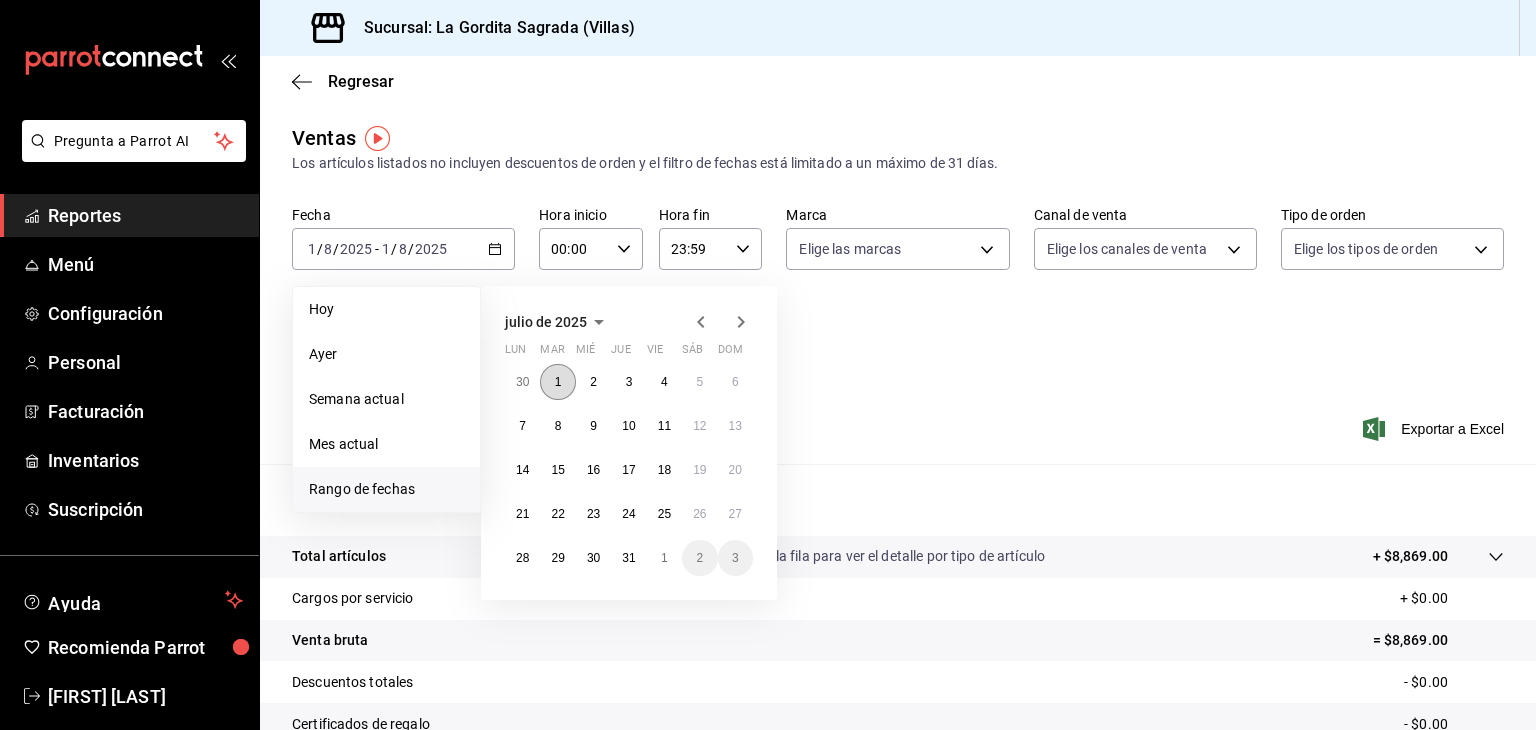 click on "1" at bounding box center (557, 382) 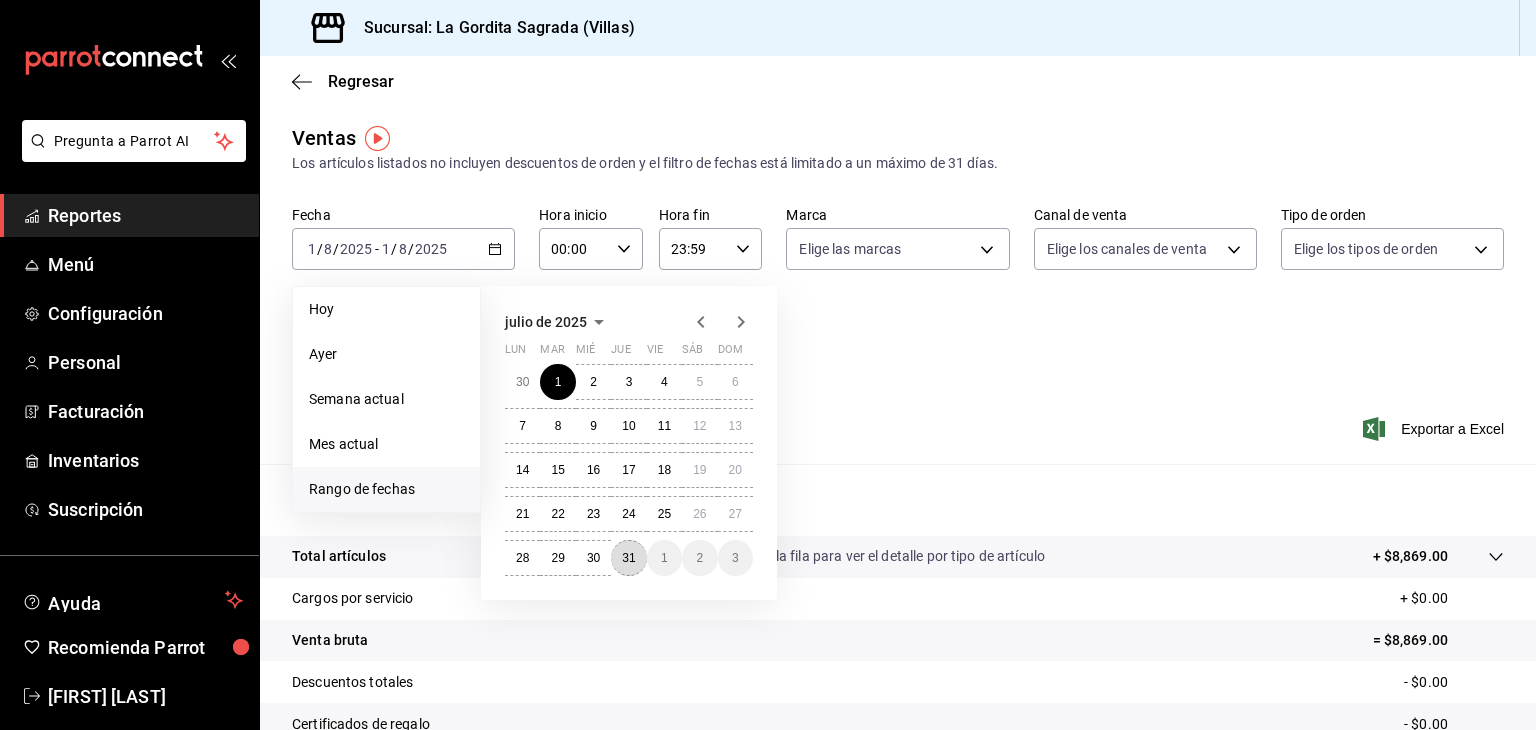 click on "31" at bounding box center [628, 558] 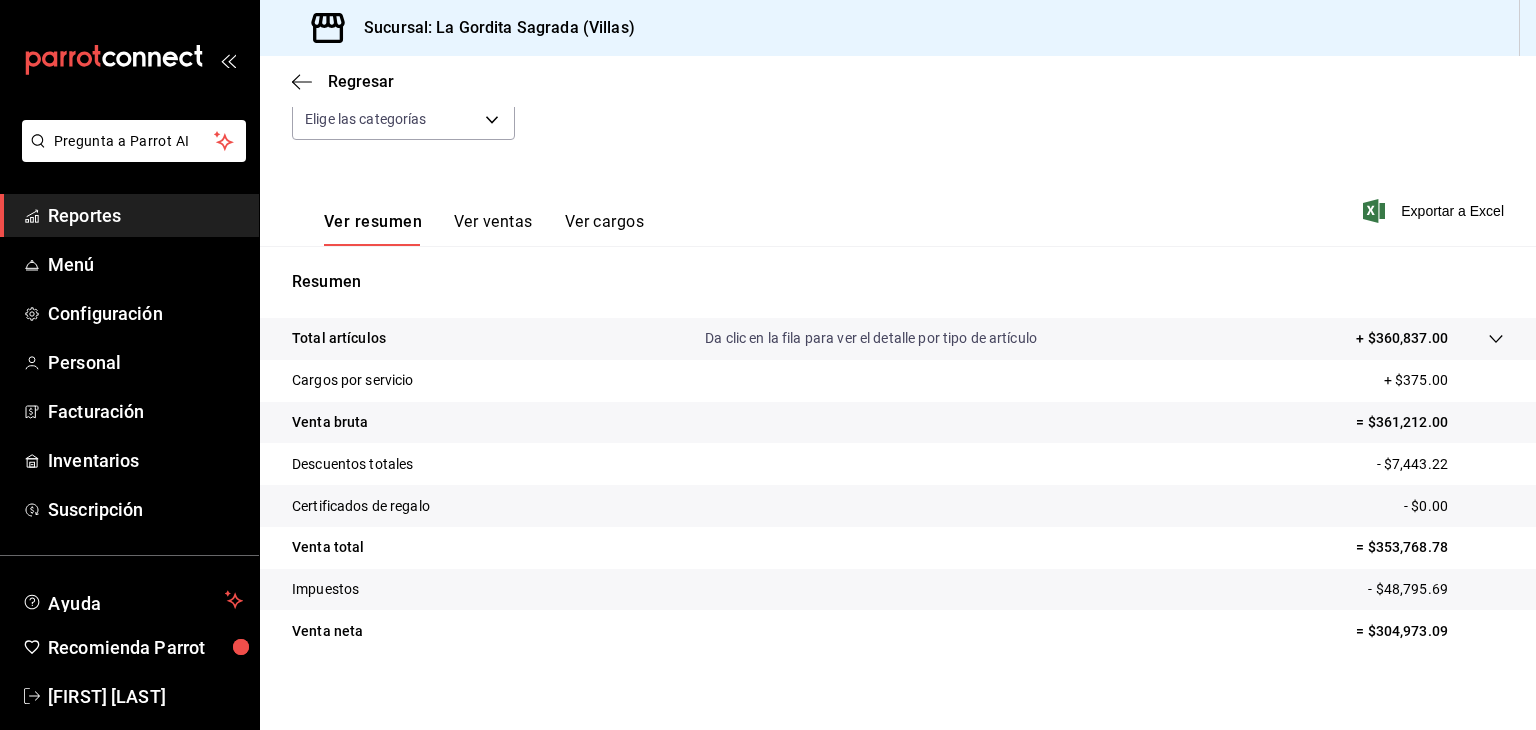 scroll, scrollTop: 228, scrollLeft: 0, axis: vertical 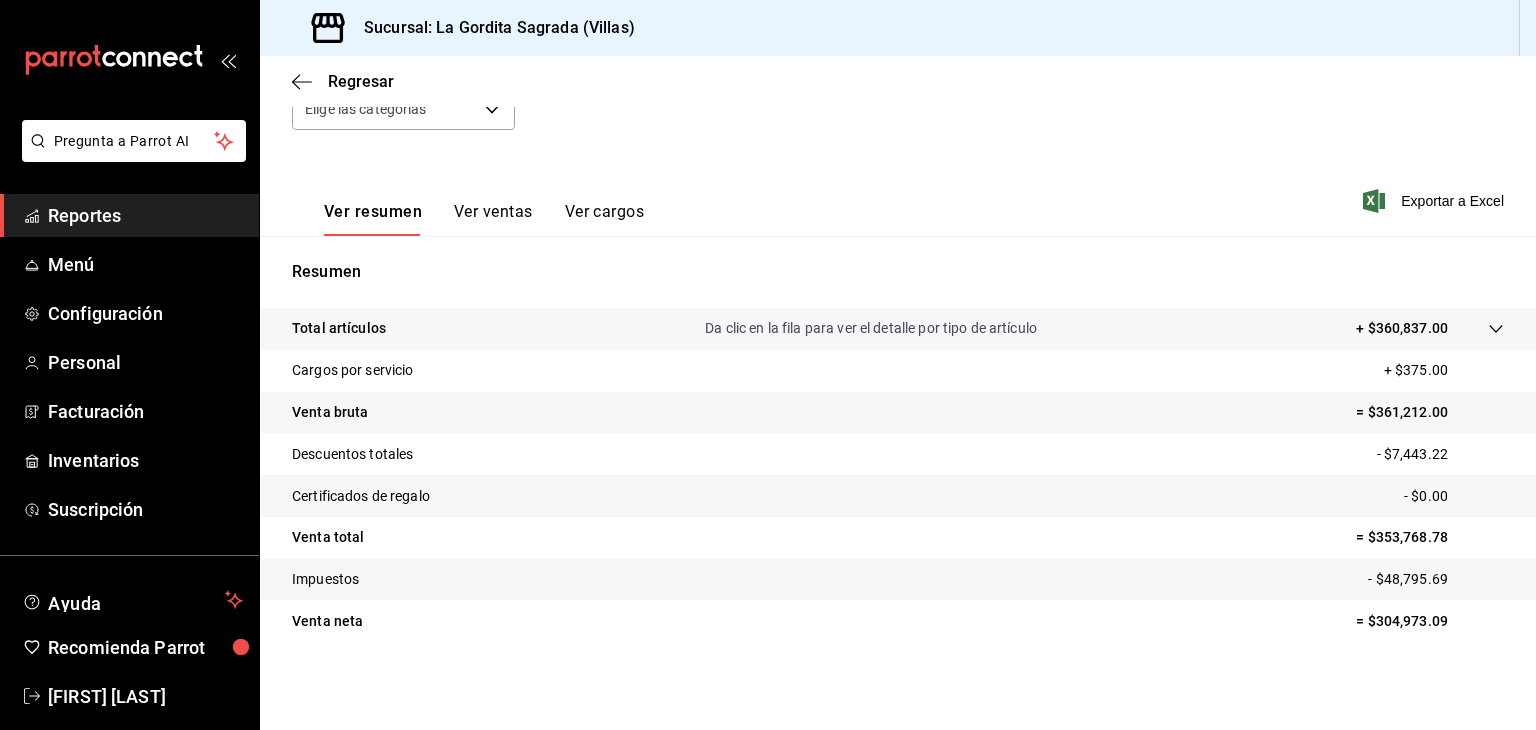 click on "Da clic en la fila para ver el detalle por tipo de artículo" at bounding box center [871, 328] 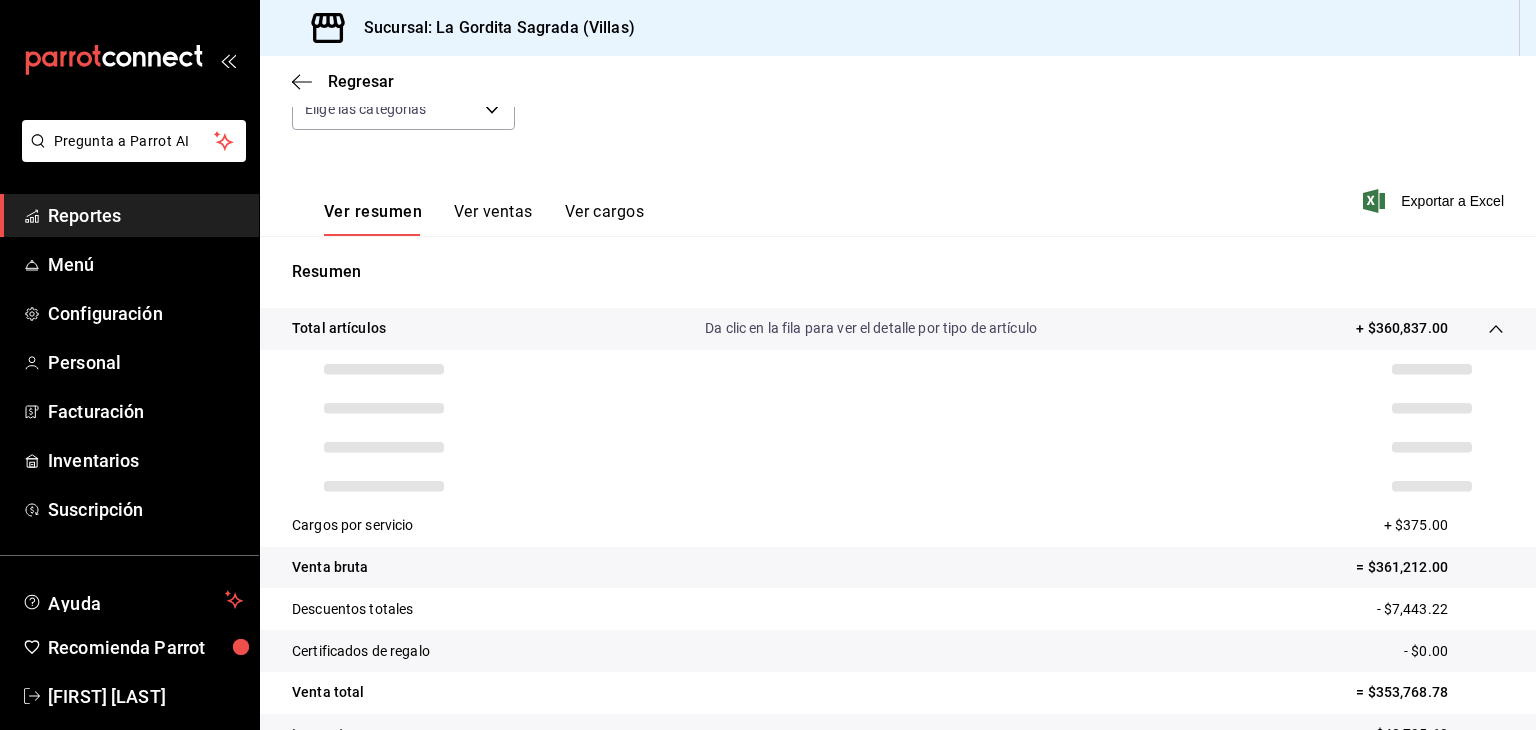 click on "Da clic en la fila para ver el detalle por tipo de artículo" at bounding box center (871, 328) 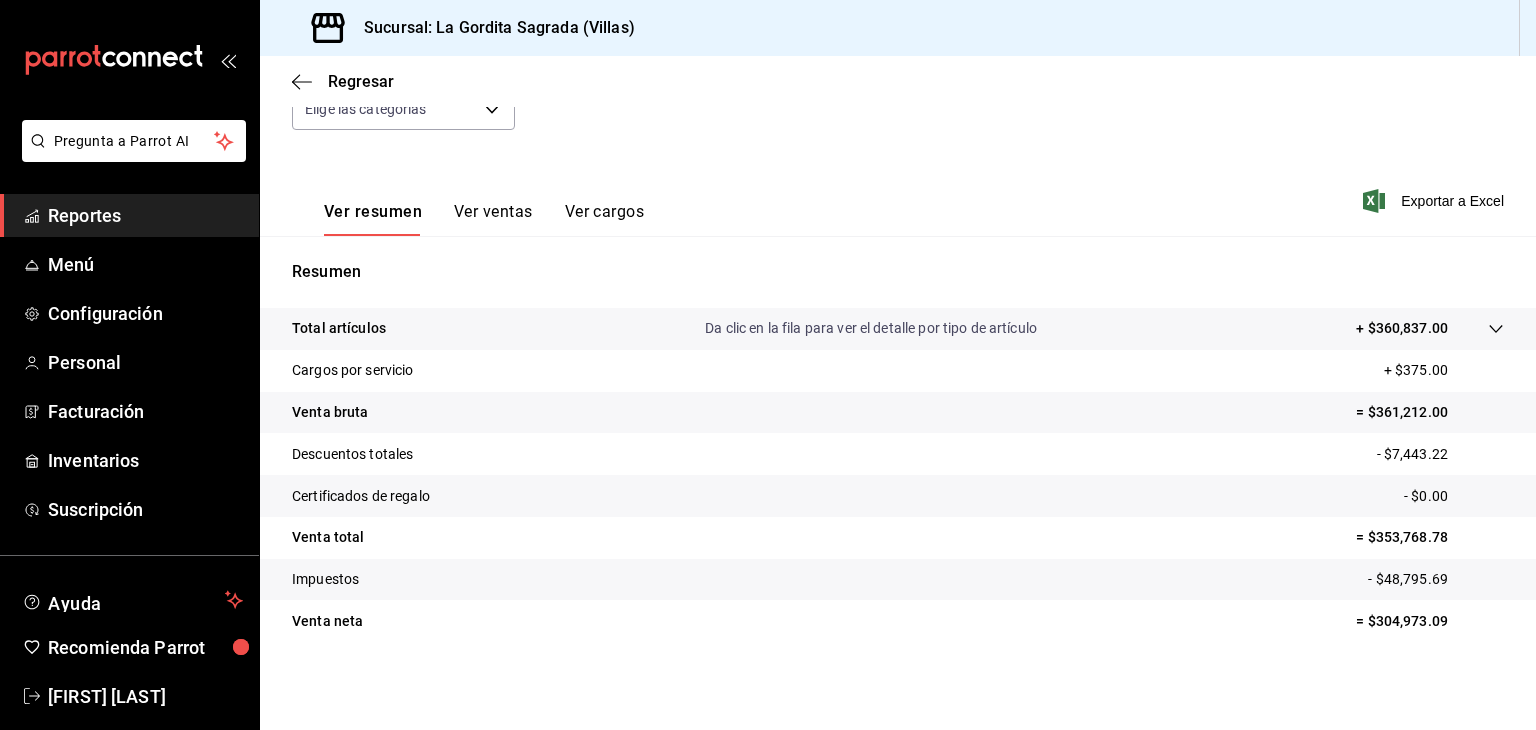 click on "+ $375.00" at bounding box center [1444, 370] 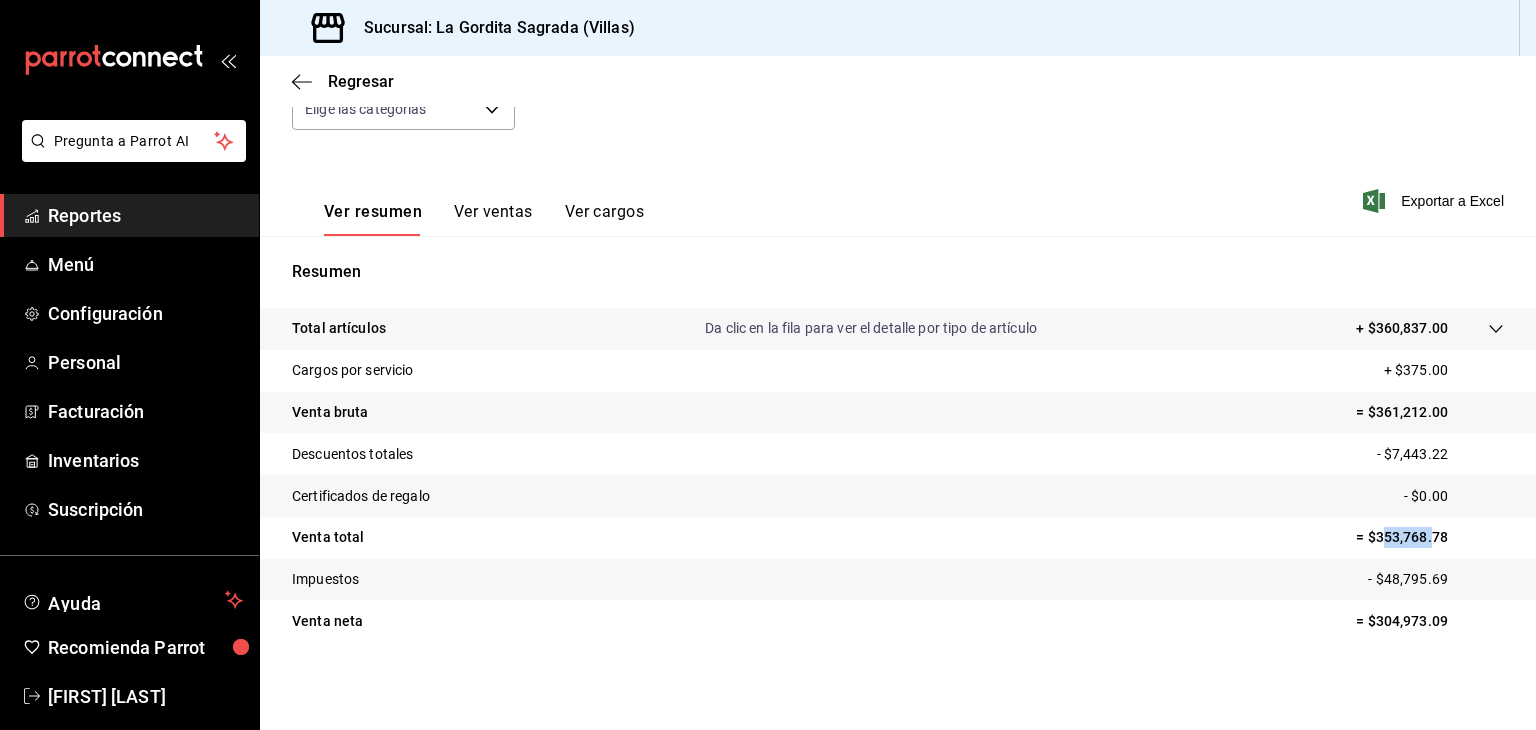 drag, startPoint x: 1365, startPoint y: 538, endPoint x: 1401, endPoint y: 539, distance: 36.013885 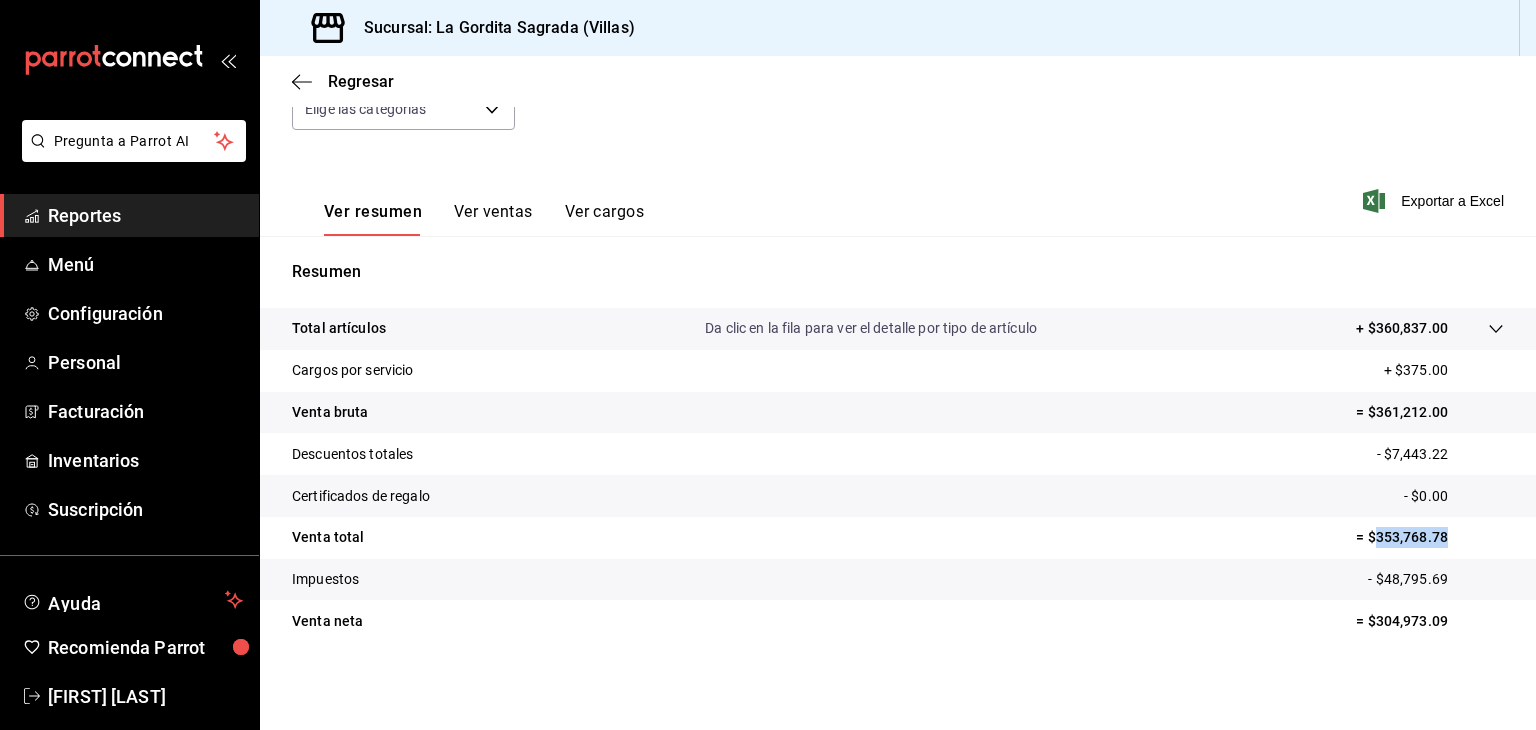 drag, startPoint x: 1356, startPoint y: 541, endPoint x: 1440, endPoint y: 534, distance: 84.29116 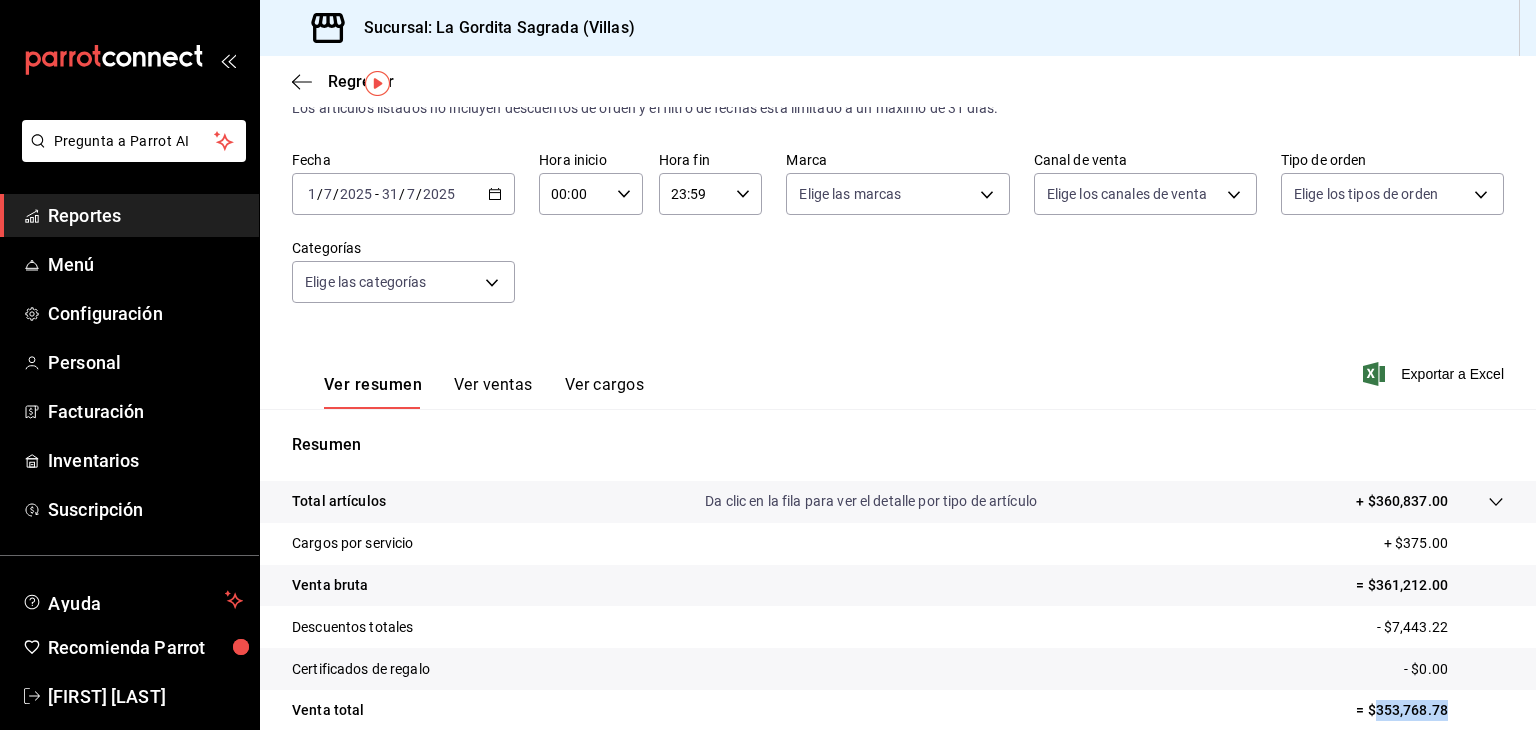 scroll, scrollTop: 0, scrollLeft: 0, axis: both 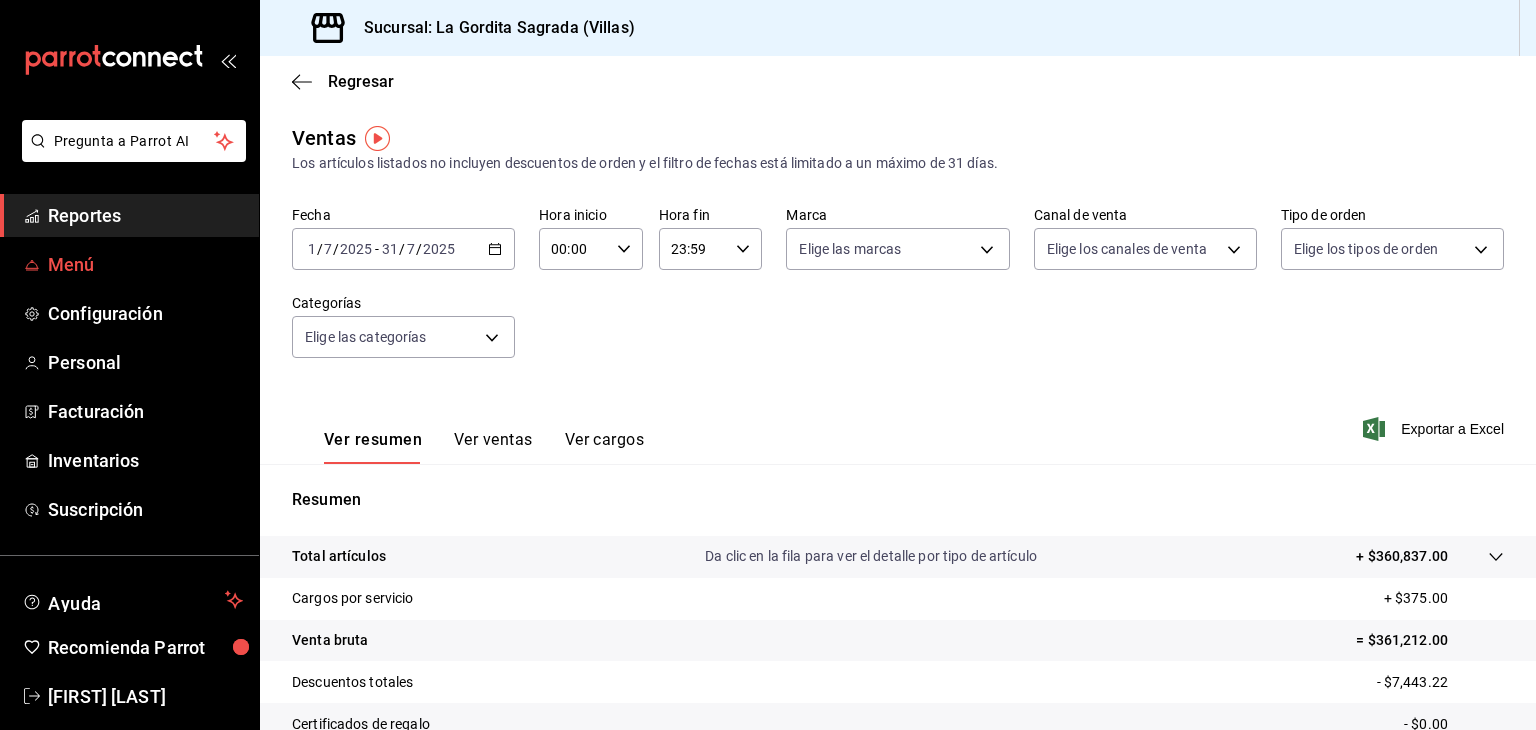 click on "Menú" at bounding box center [145, 264] 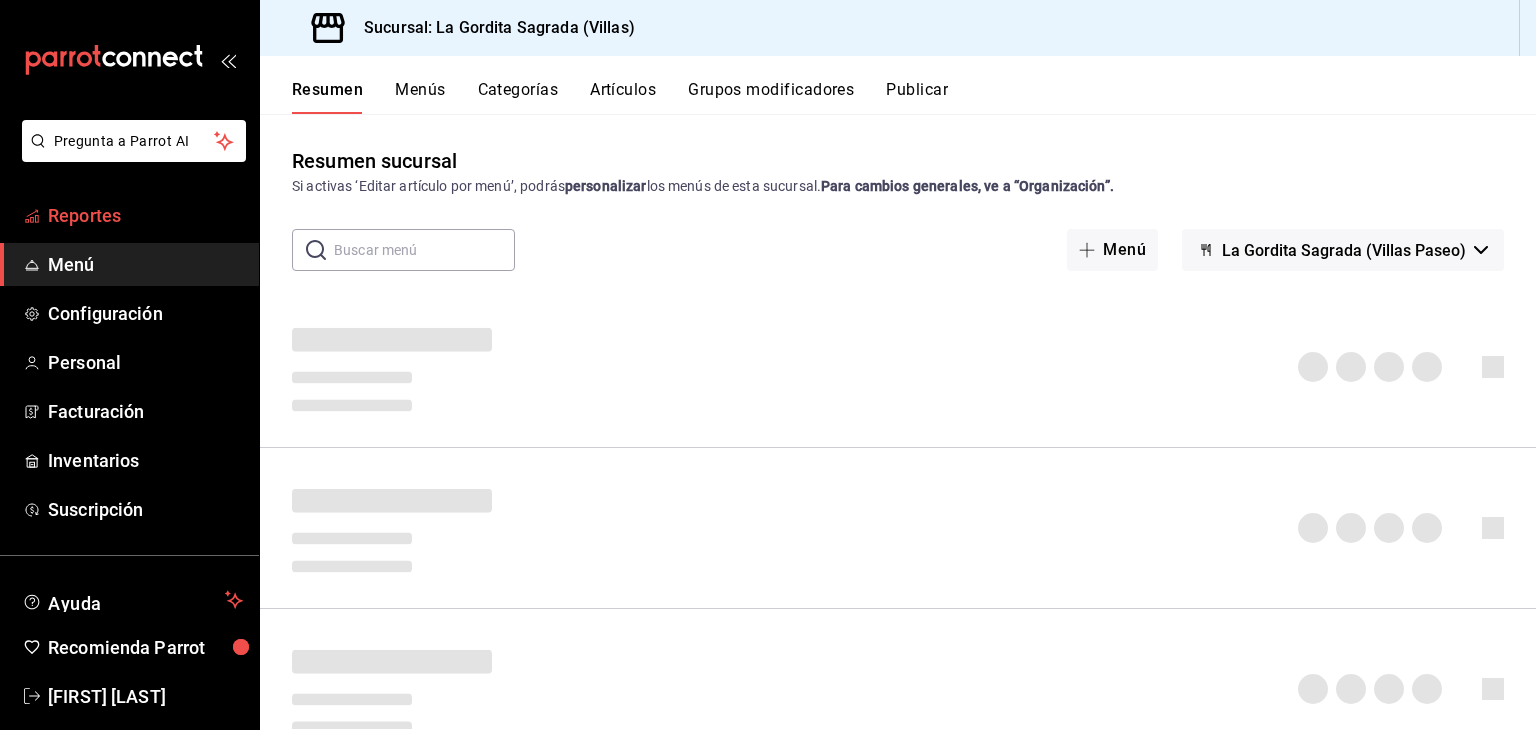 click on "Reportes" at bounding box center (129, 215) 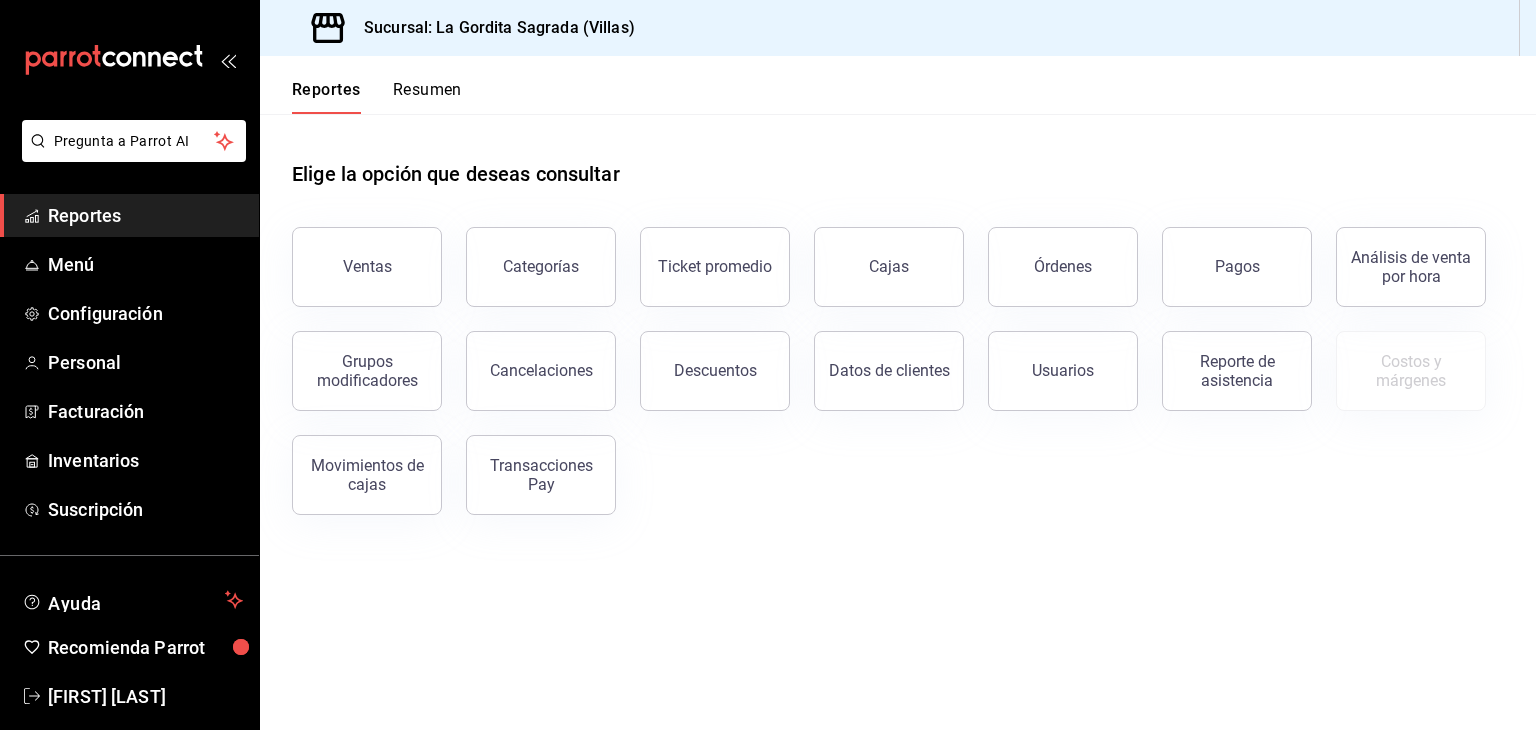 click on "Resumen" at bounding box center (427, 97) 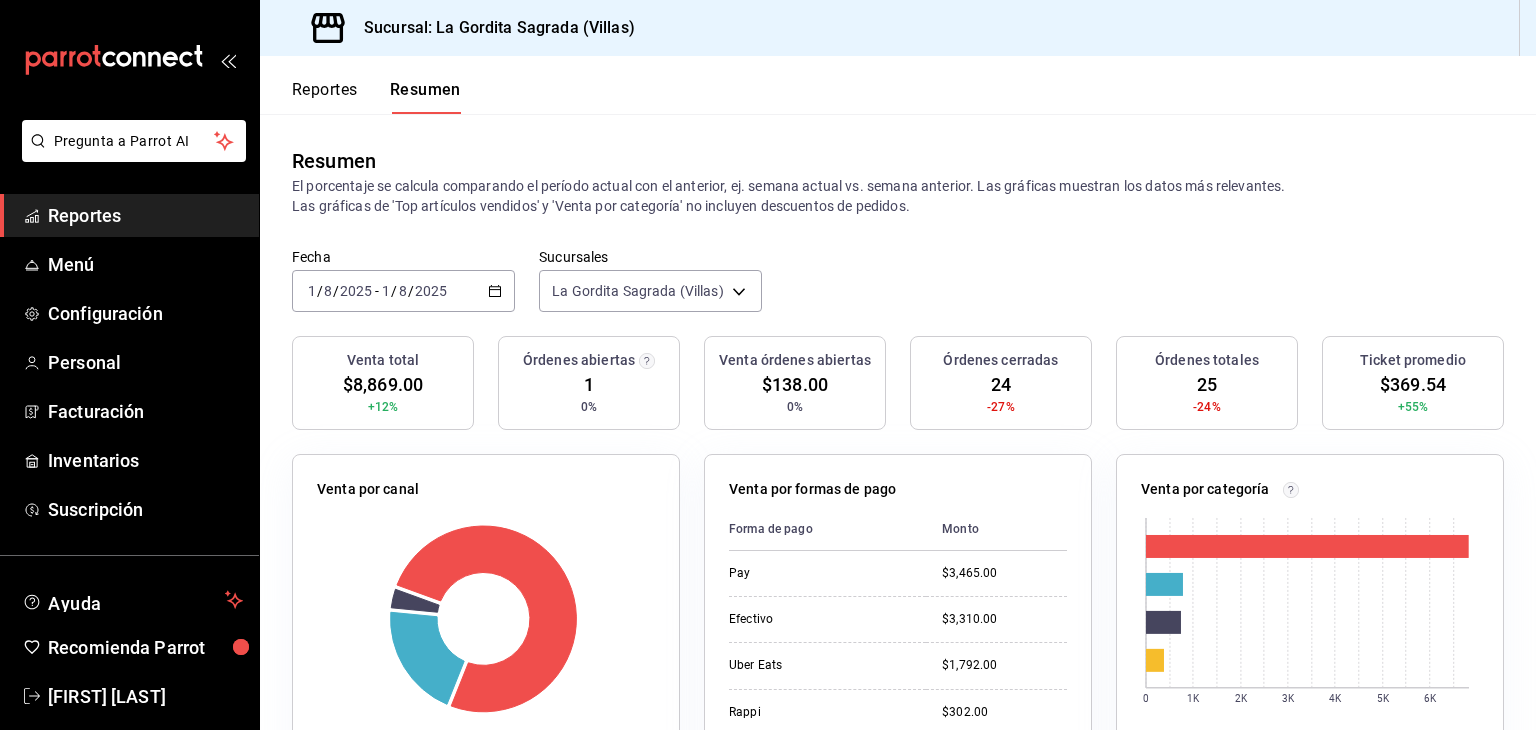 click 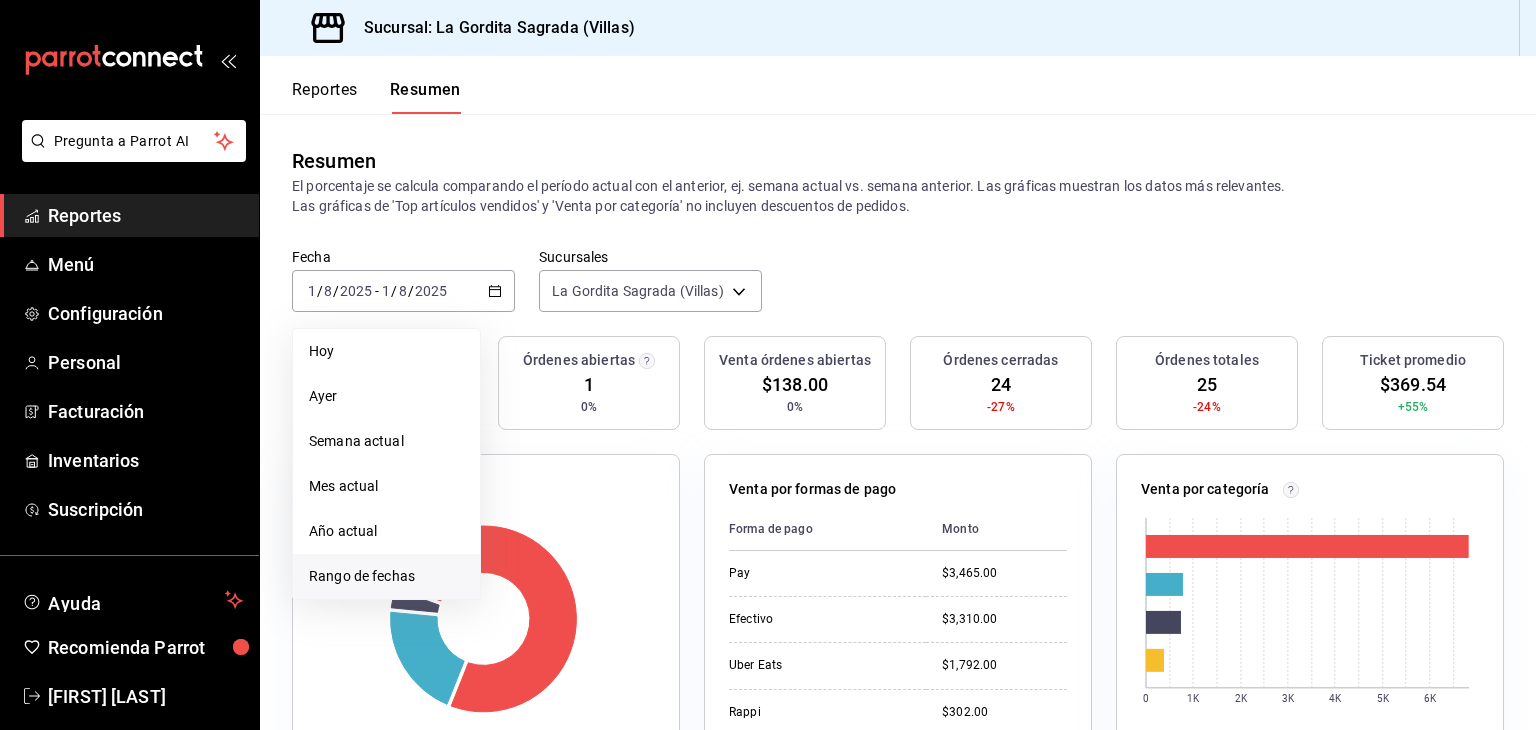 click on "Rango de fechas" at bounding box center [386, 576] 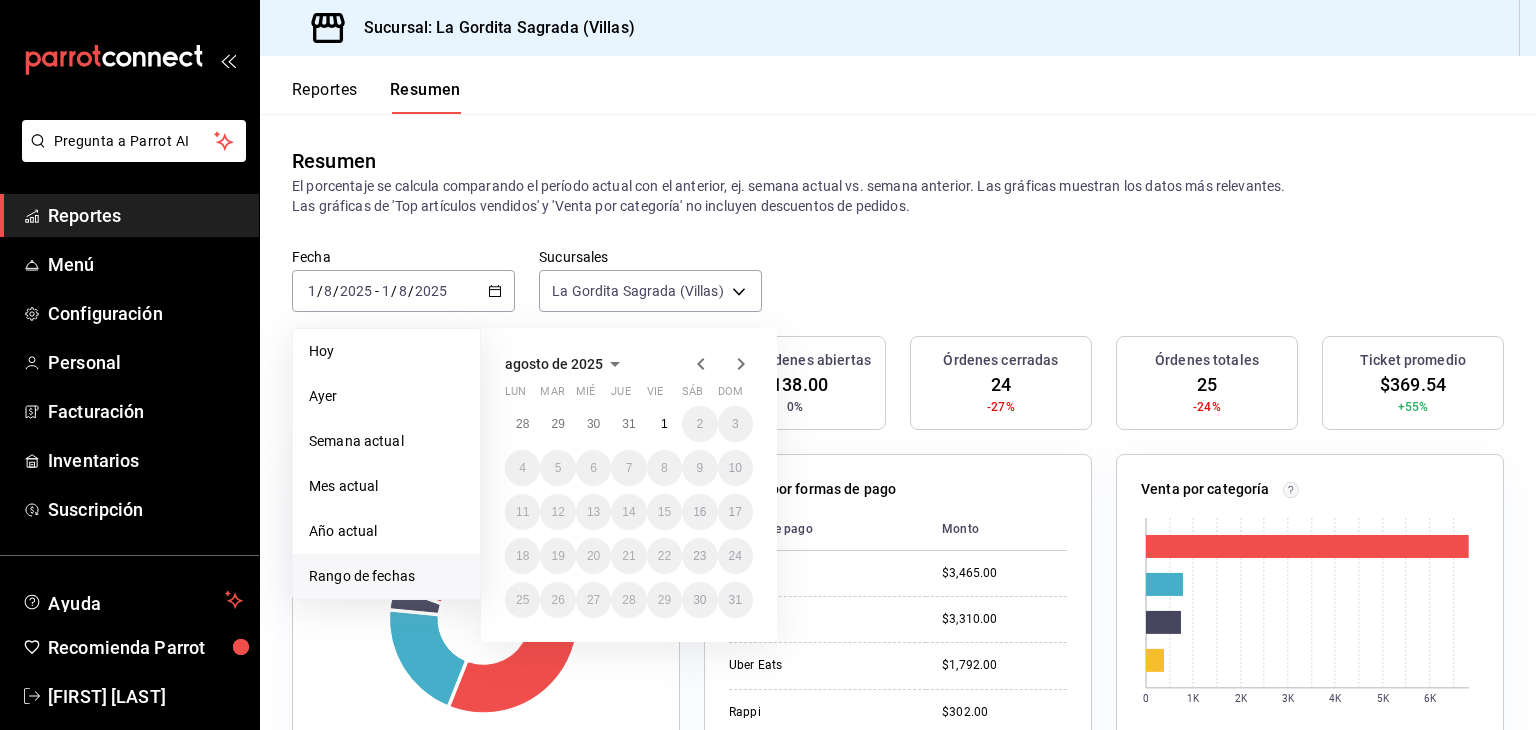 click on "agosto de 2025" at bounding box center (554, 364) 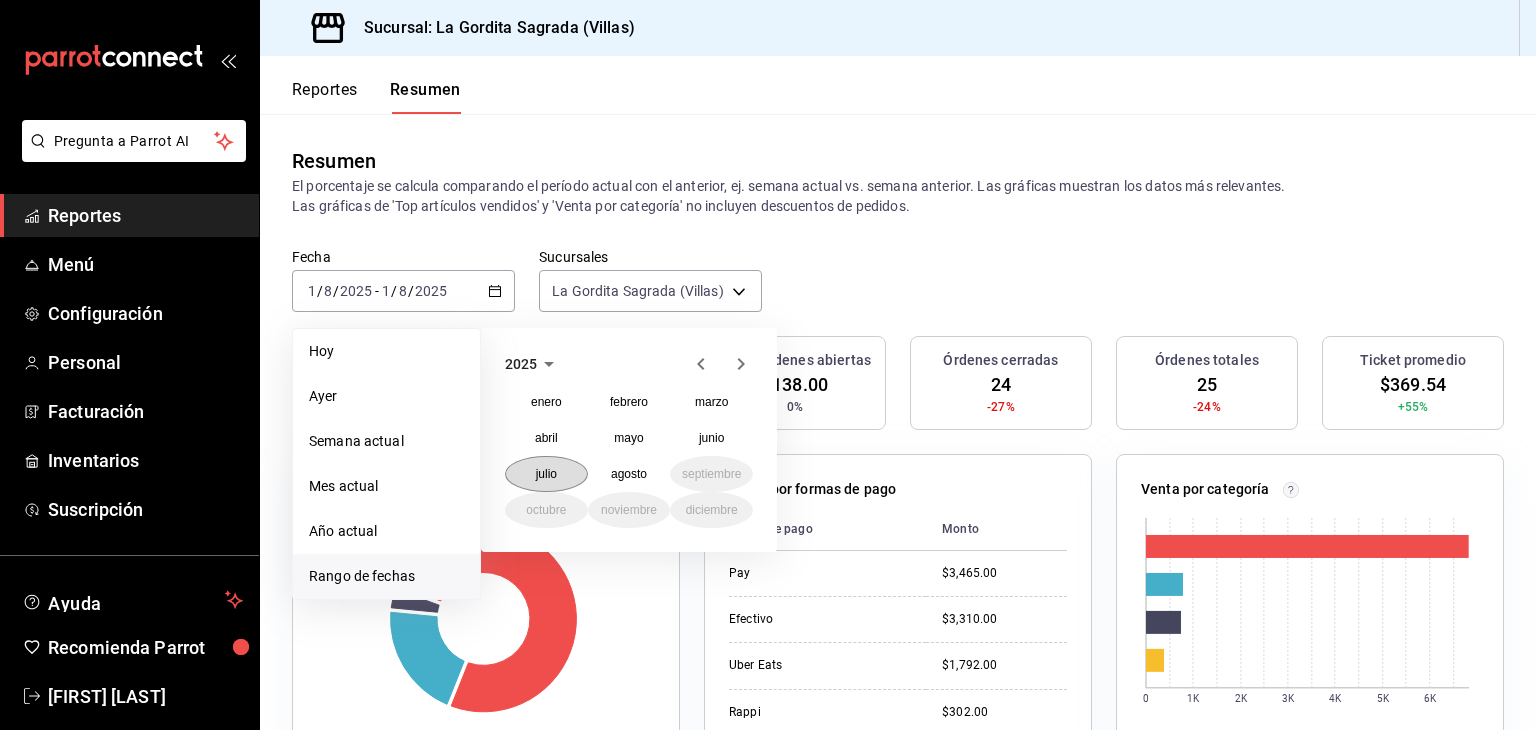 click on "julio" at bounding box center [546, 474] 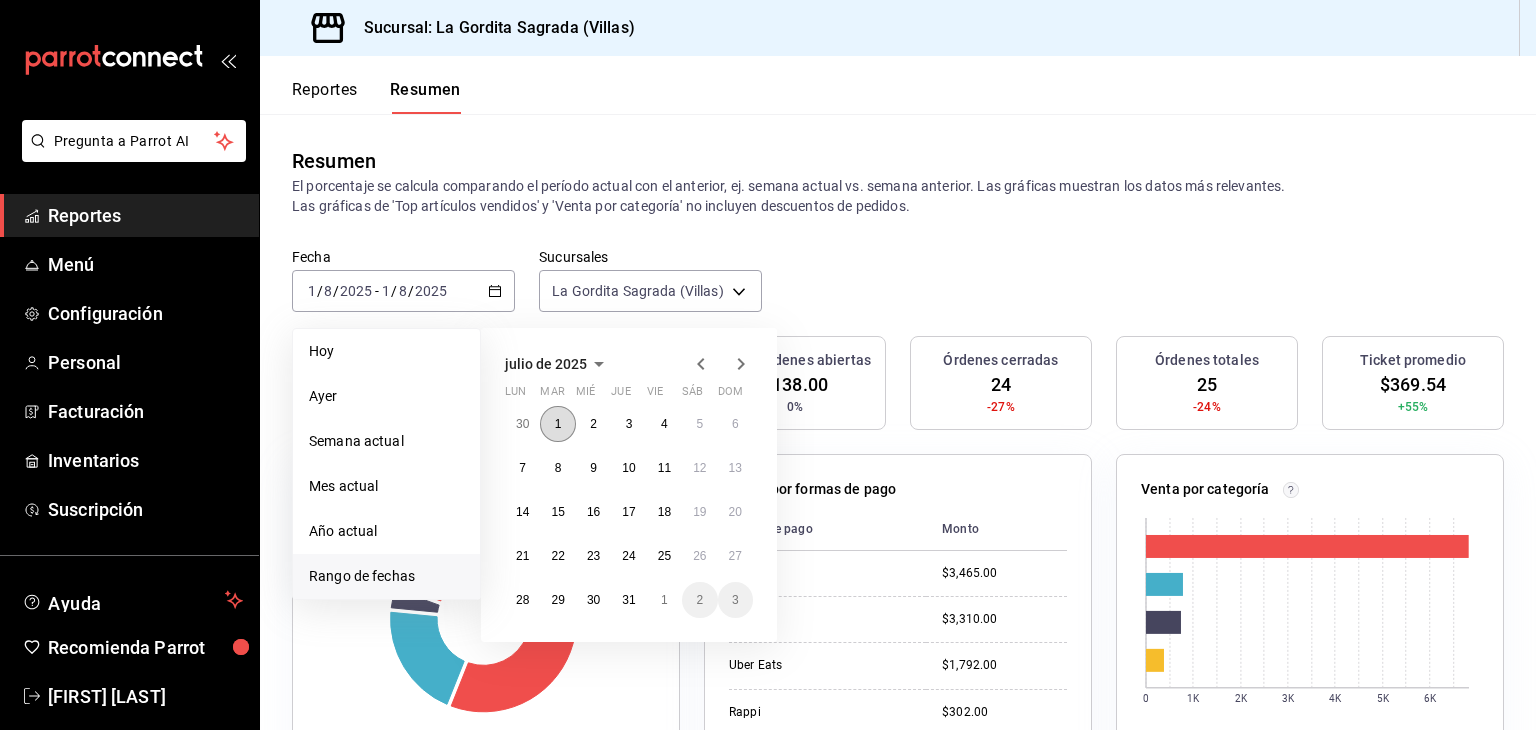 click on "1" at bounding box center [557, 424] 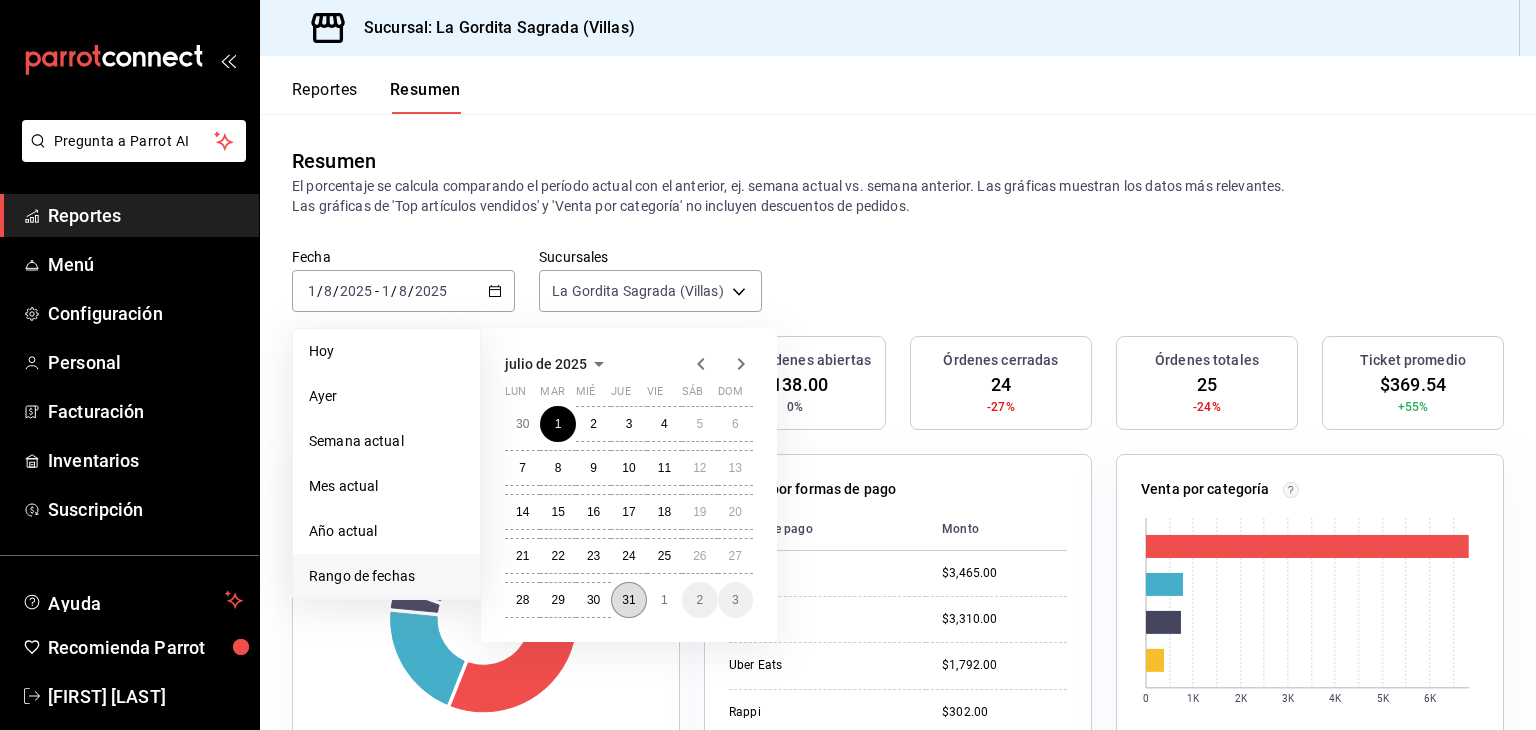 click on "31" at bounding box center [628, 600] 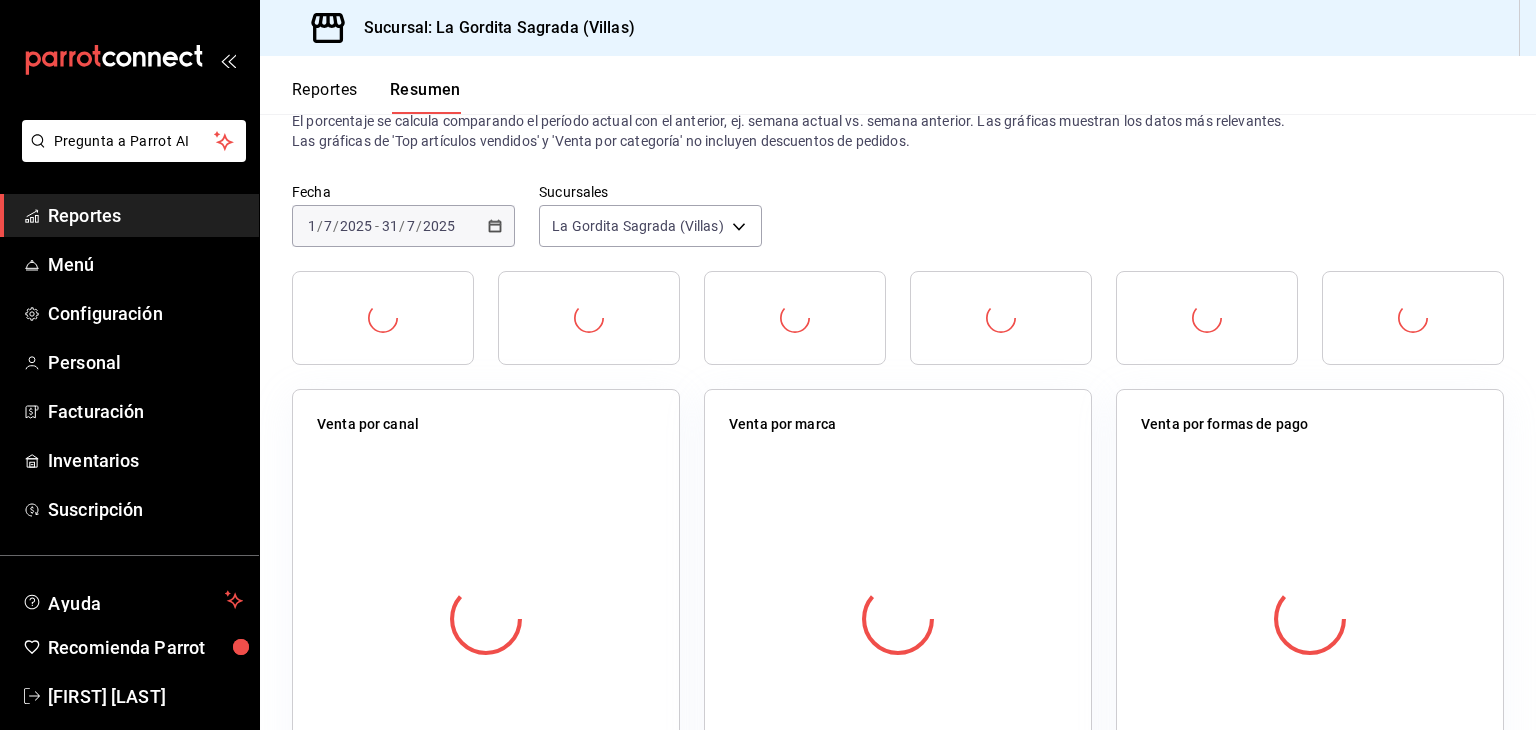 scroll, scrollTop: 100, scrollLeft: 0, axis: vertical 